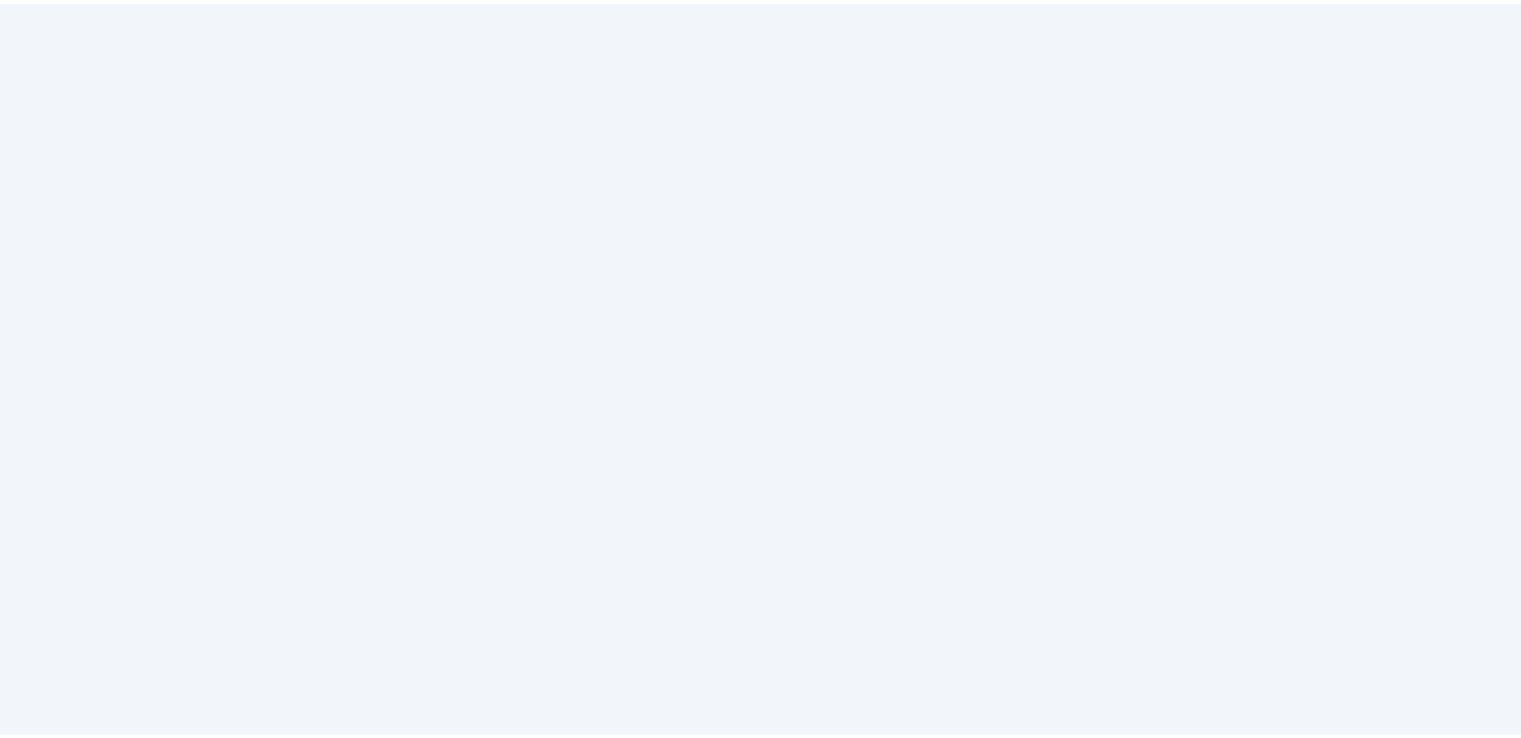 scroll, scrollTop: 0, scrollLeft: 0, axis: both 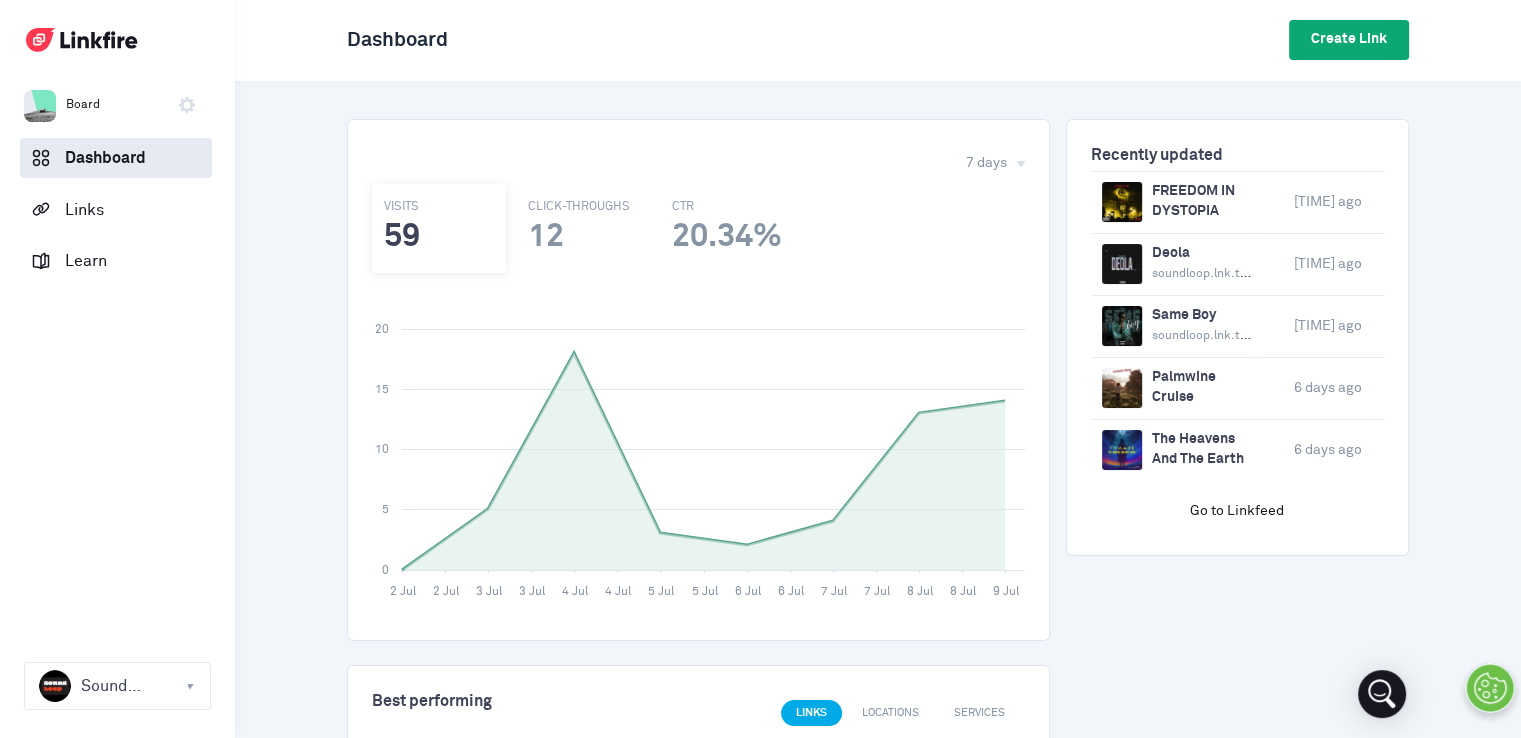 click on "Create Link" at bounding box center [1349, 40] 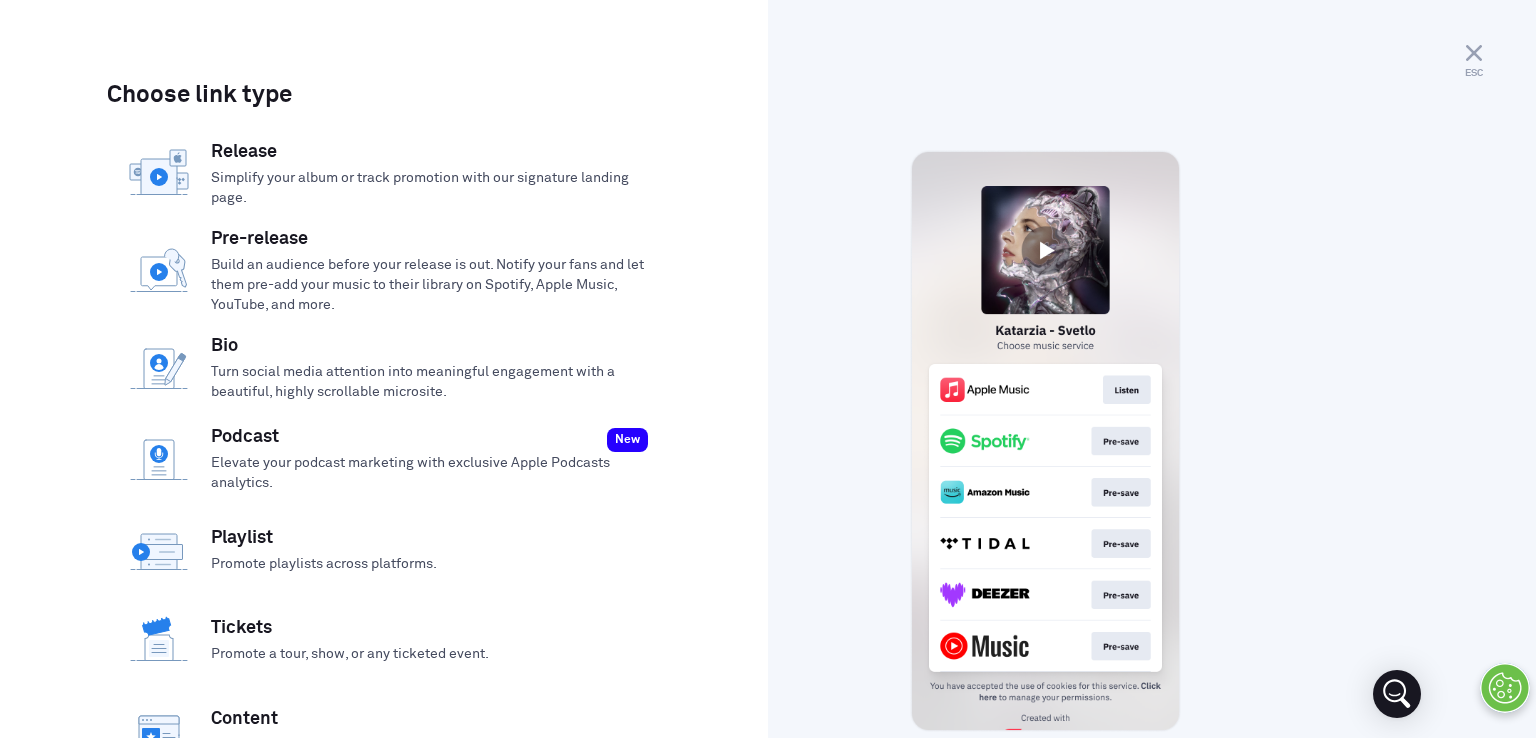 click on "Build an audience before your release is out. Notify your fans and let them pre-add your music to their library on Spotify, Apple Music, YouTube, and more." at bounding box center [430, 285] 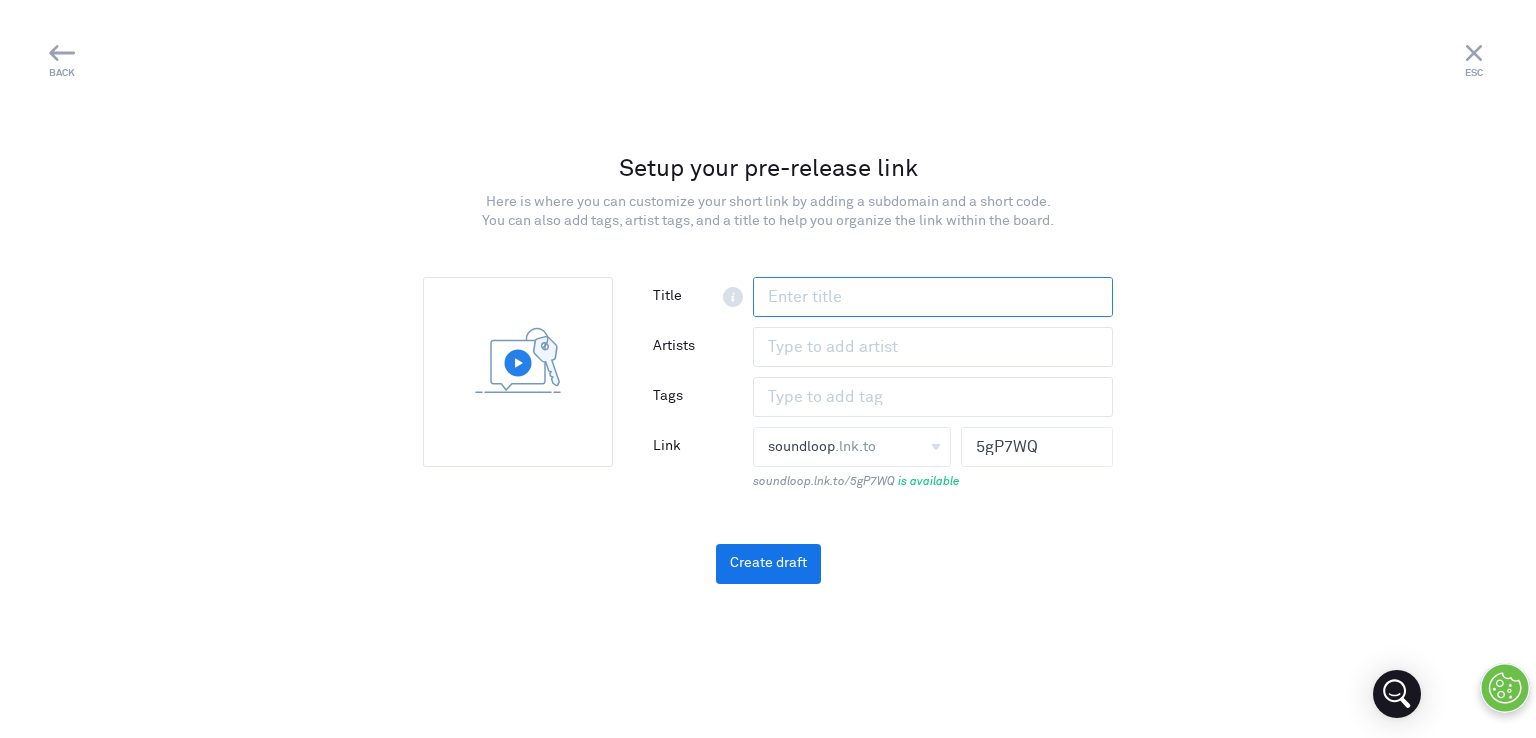 click at bounding box center [933, 297] 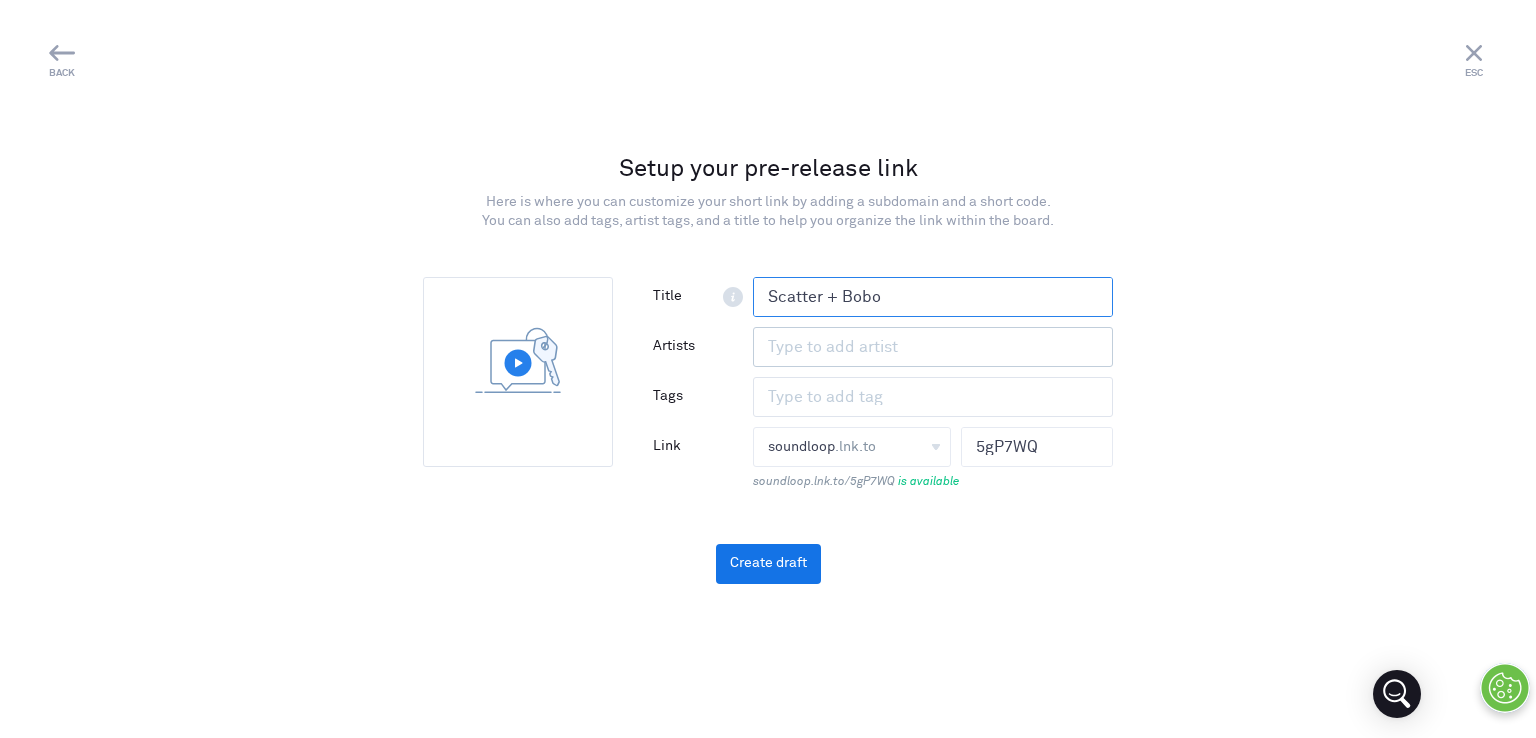 type on "Scatter + Bobo" 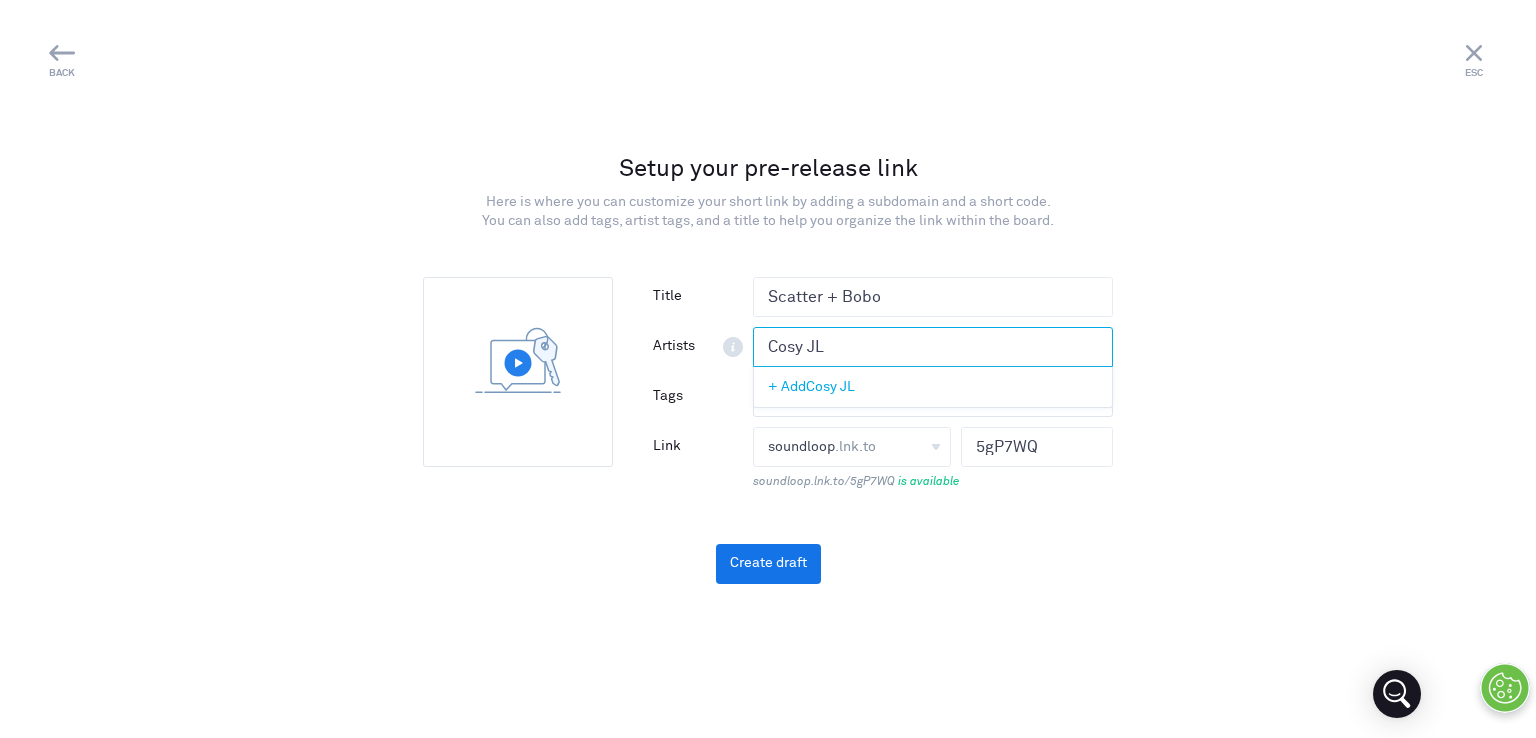 type on "Cosy JL" 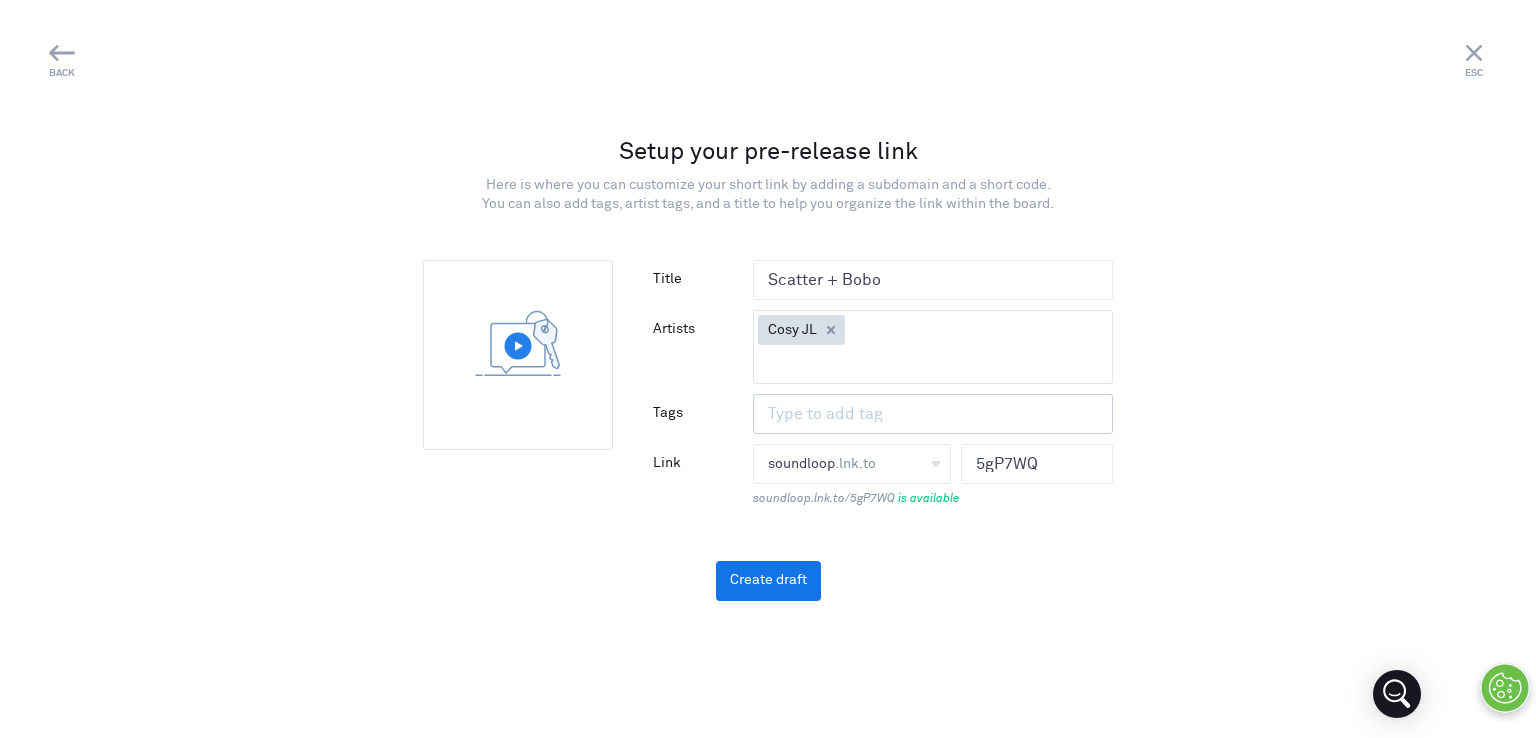 click at bounding box center [933, 414] 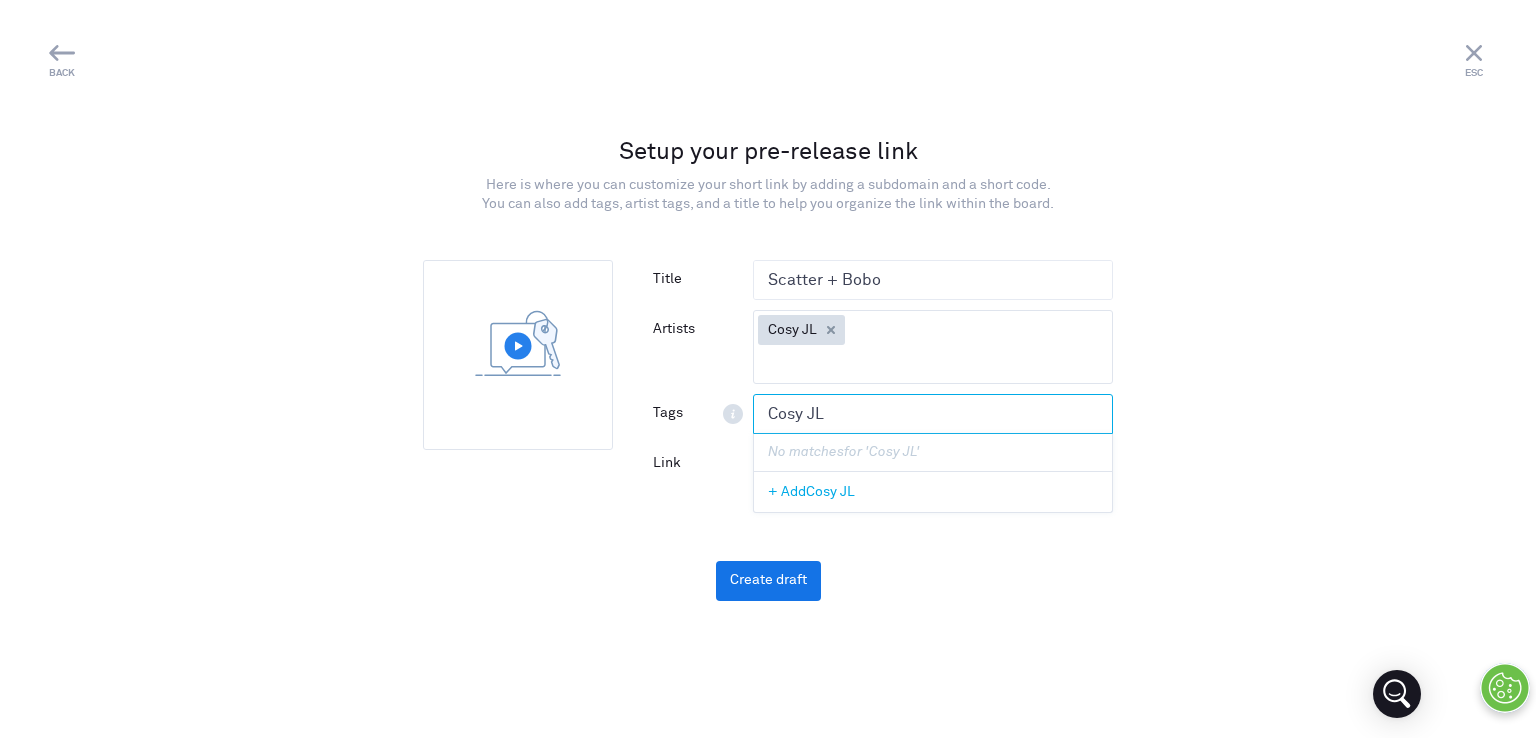 type on "Cosy JL" 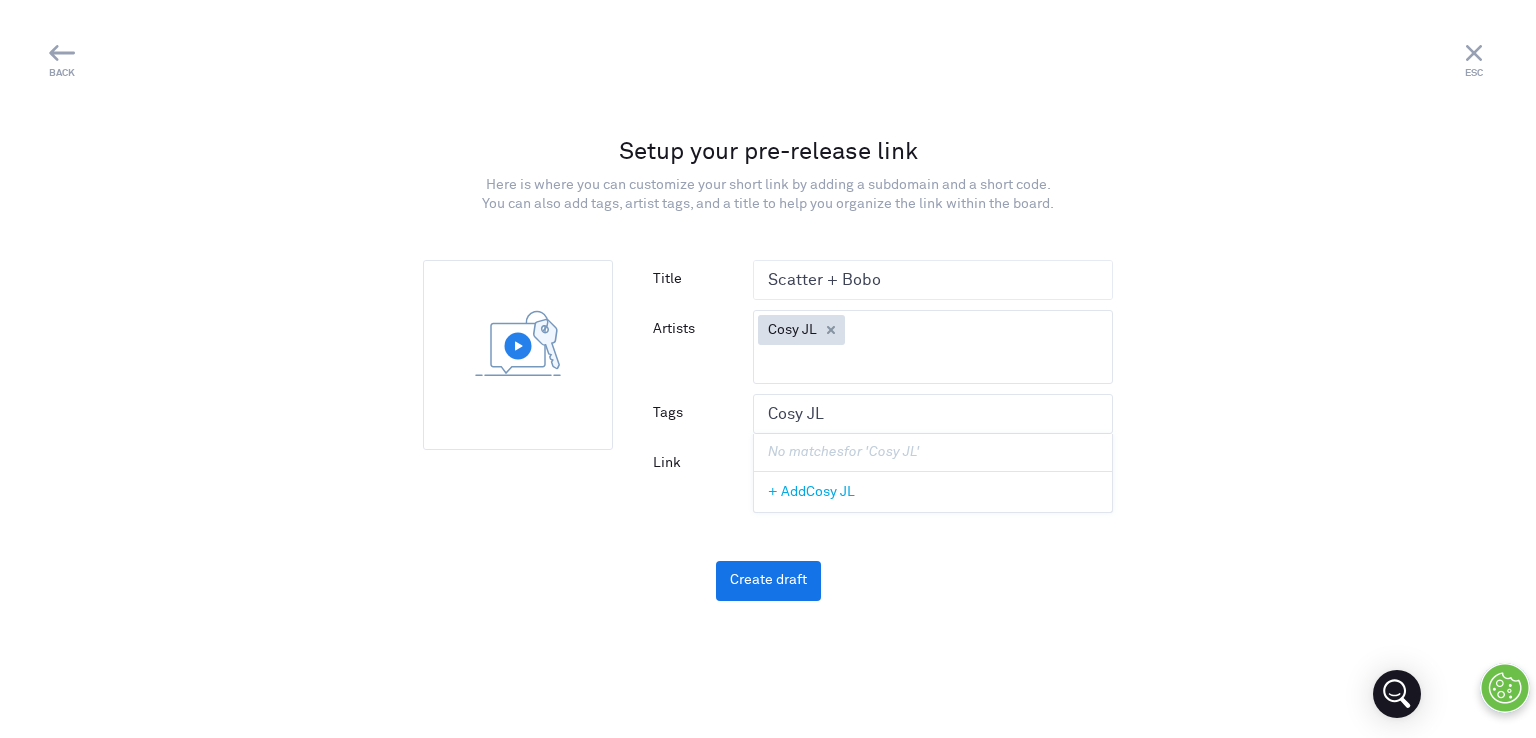 click on "+ Add  Cosy JL" at bounding box center [811, 492] 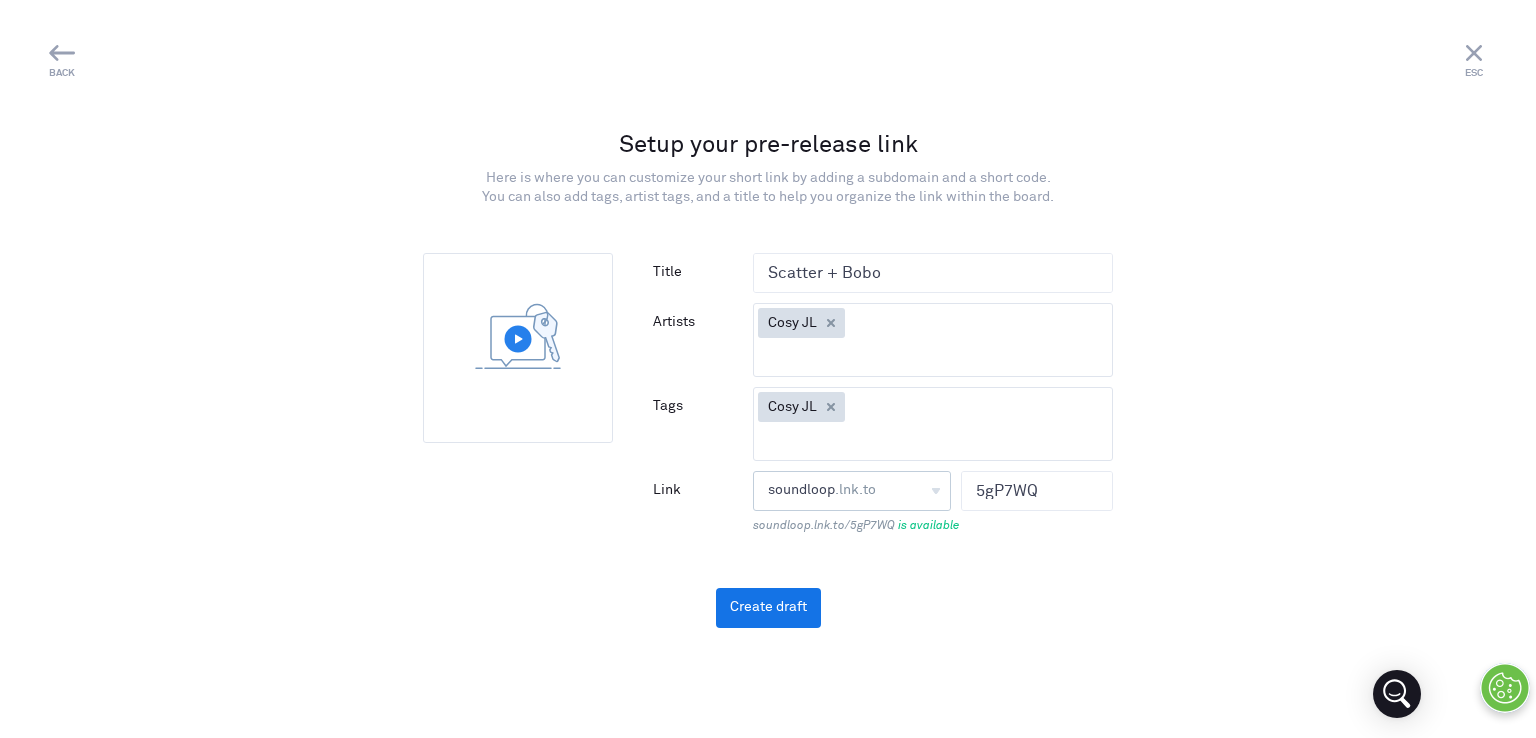 click on "soundloop
.lnk.to
soundloop" at bounding box center [852, 491] 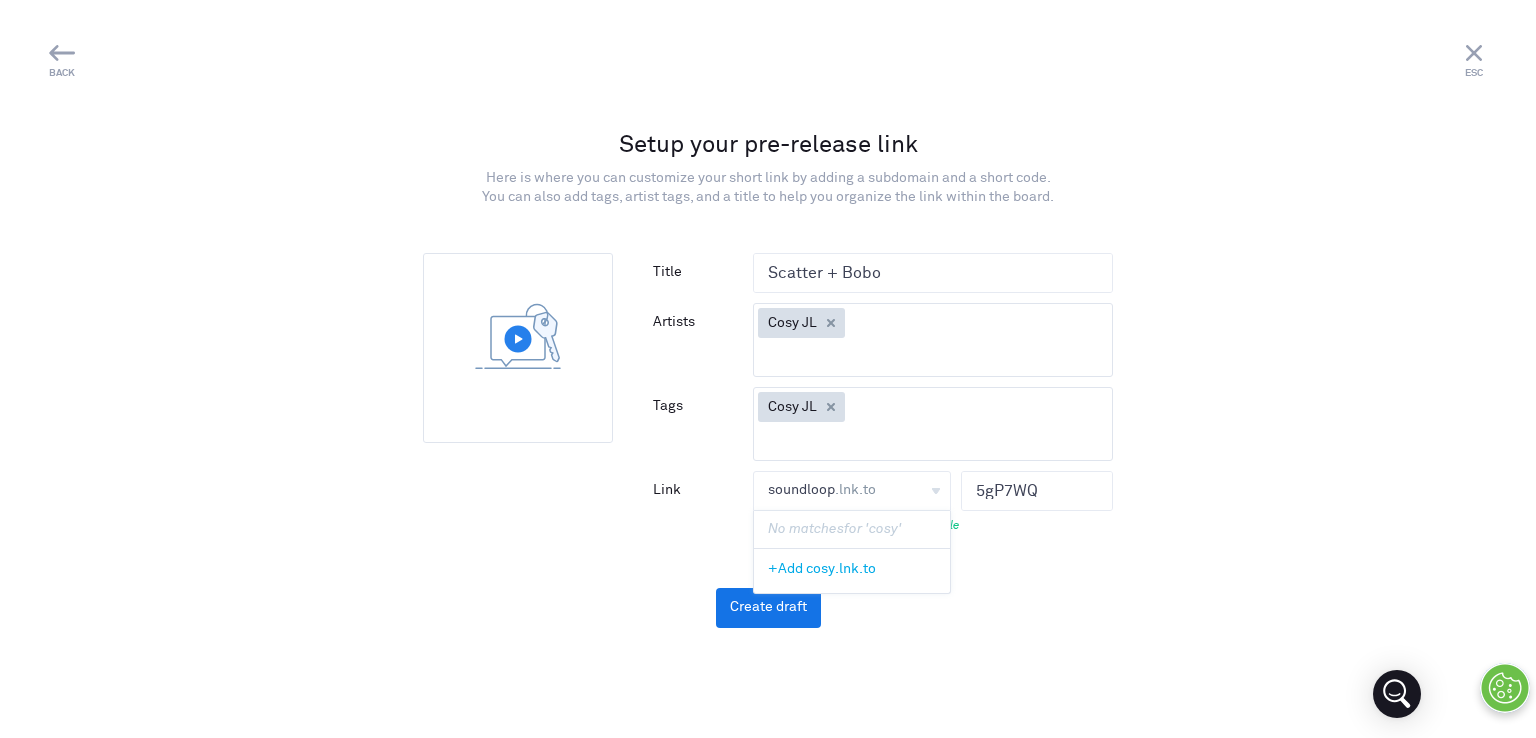 click on ".lnk.to" at bounding box center [855, 569] 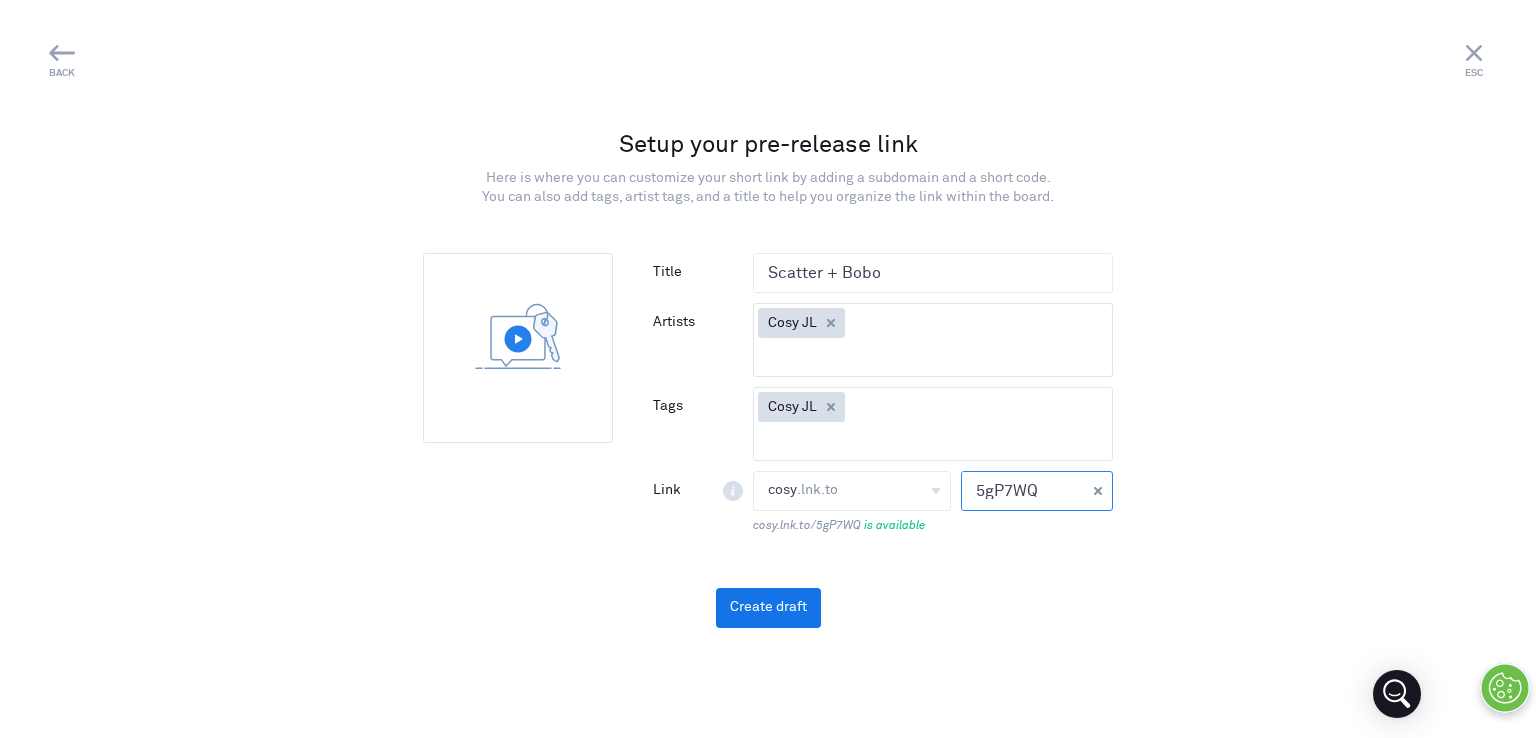 drag, startPoint x: 1025, startPoint y: 489, endPoint x: 952, endPoint y: 496, distance: 73.33485 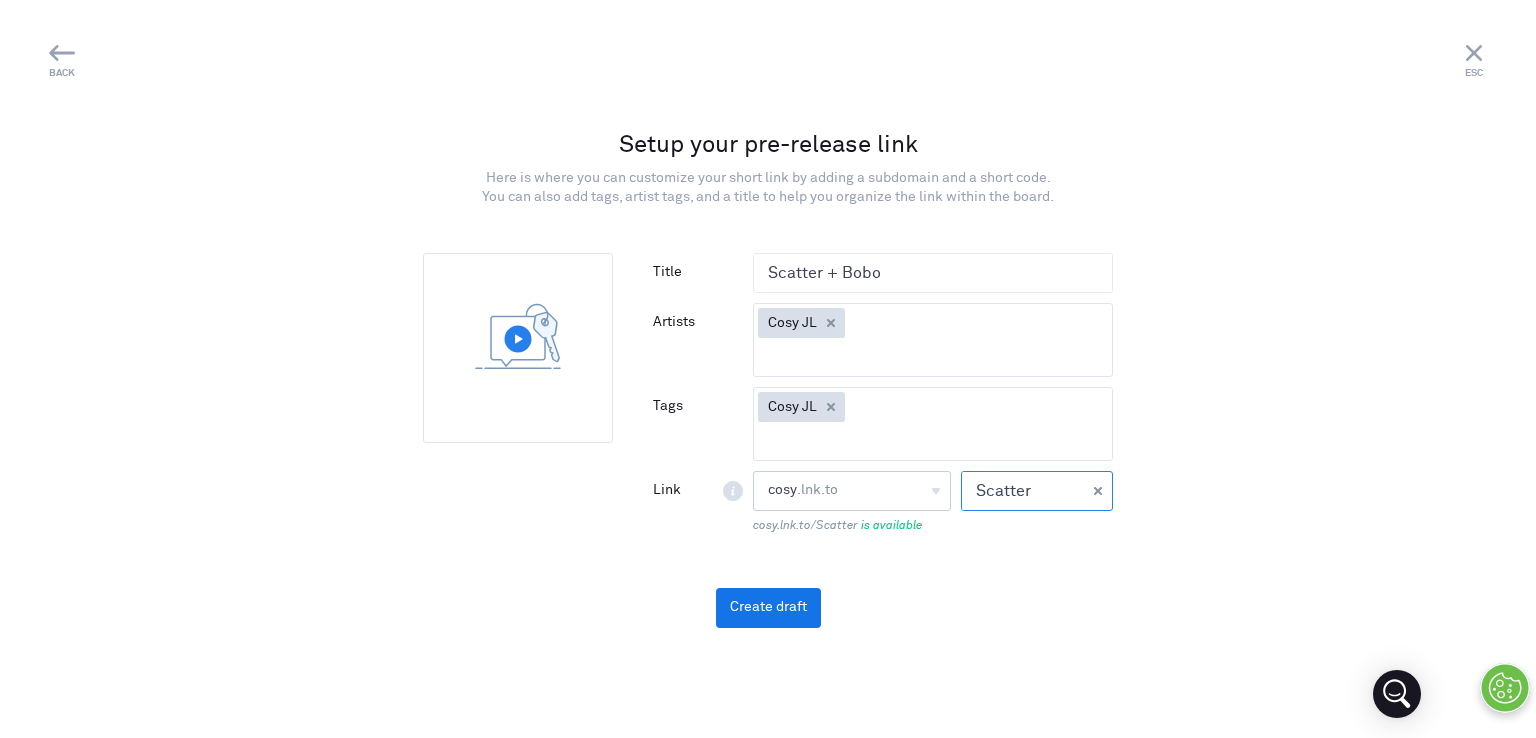type on "Scatter" 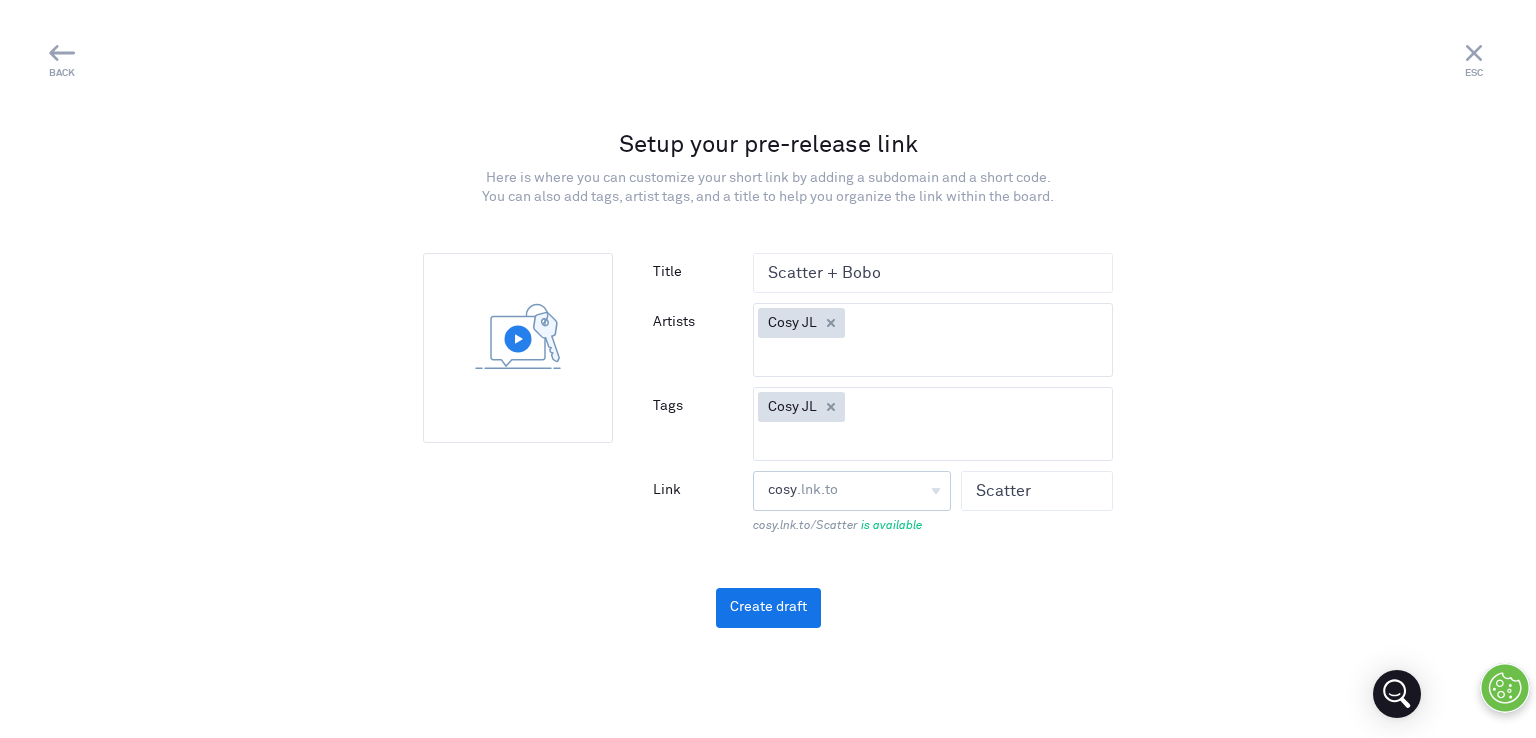 click on "cosy
.lnk.to
cosy" at bounding box center (852, 491) 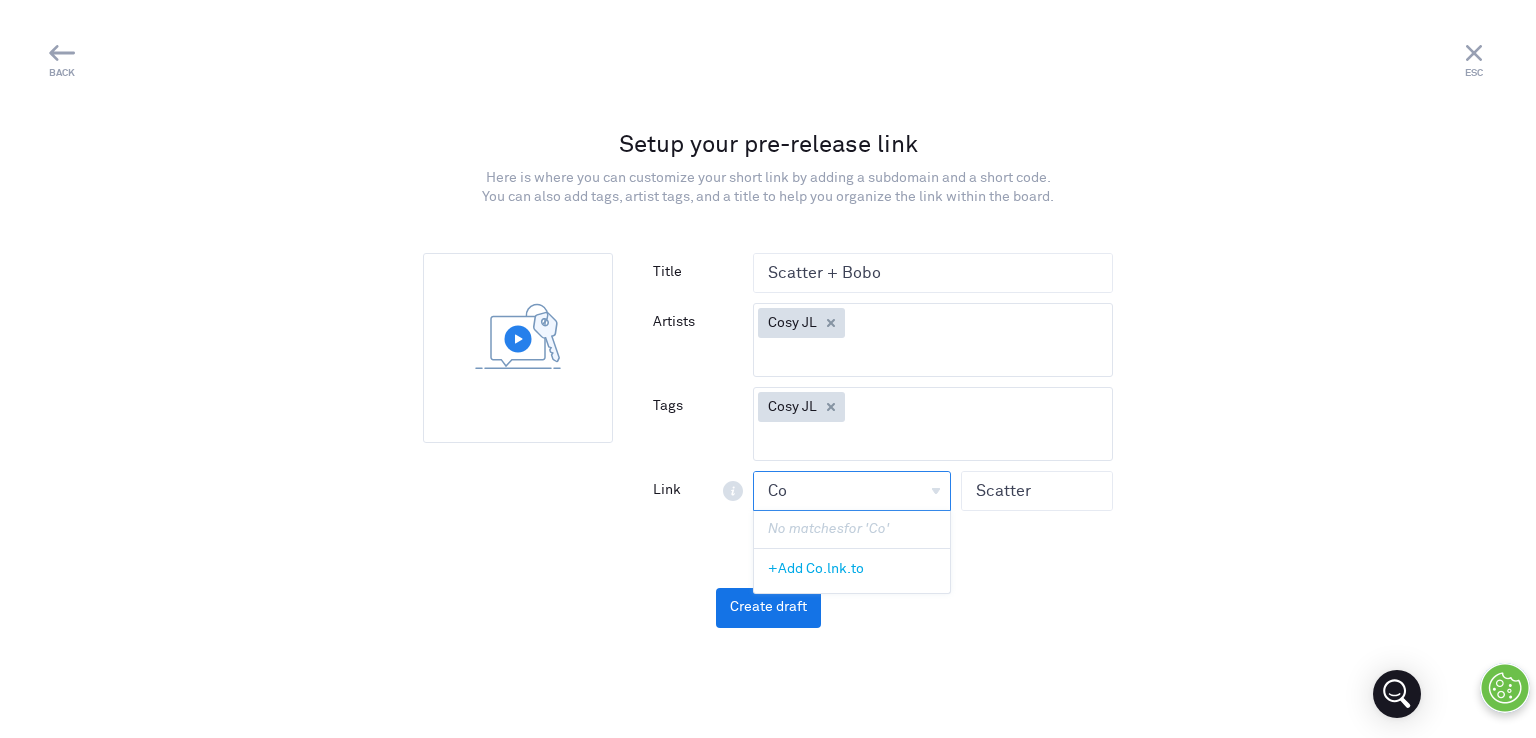 type on "Cos" 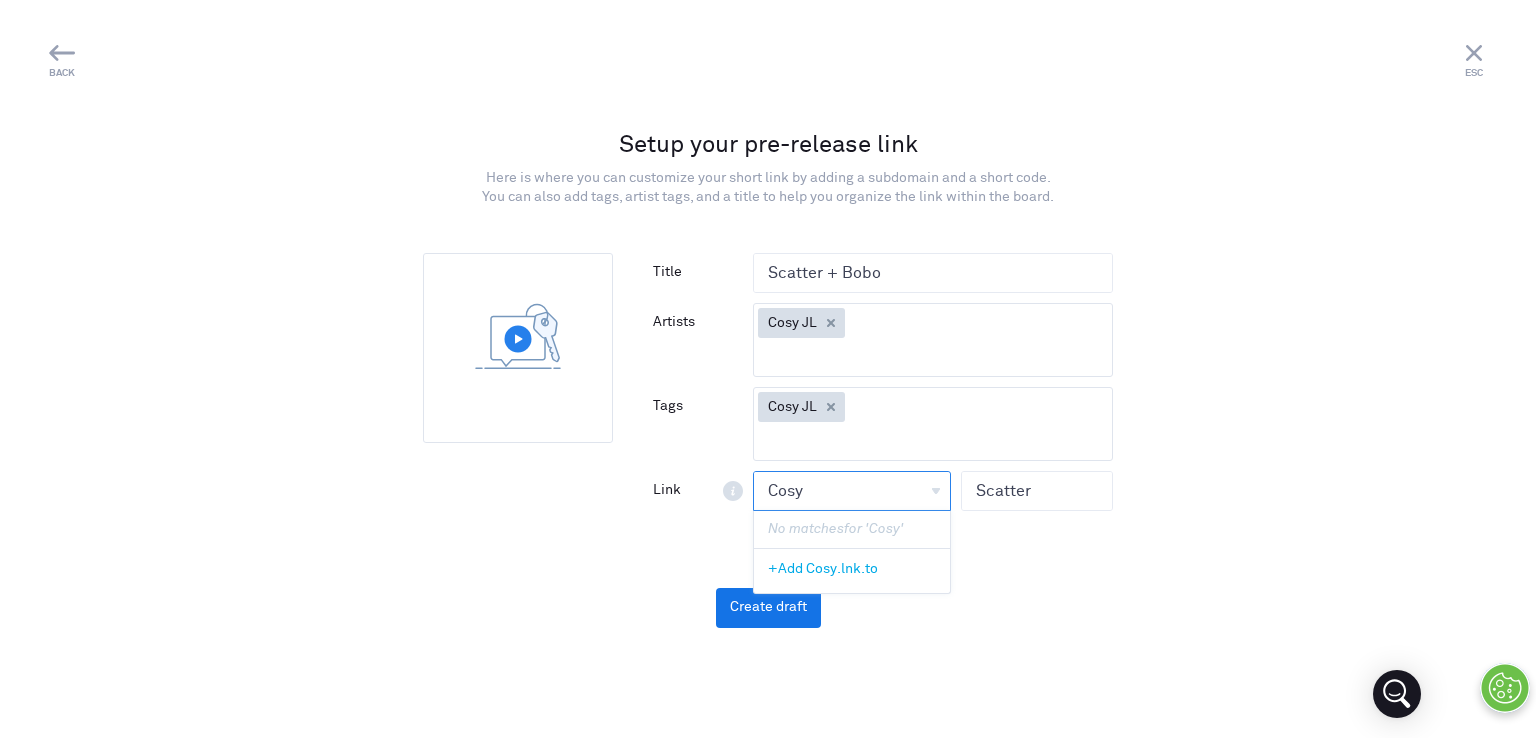 click on ".lnk.to" at bounding box center [857, 569] 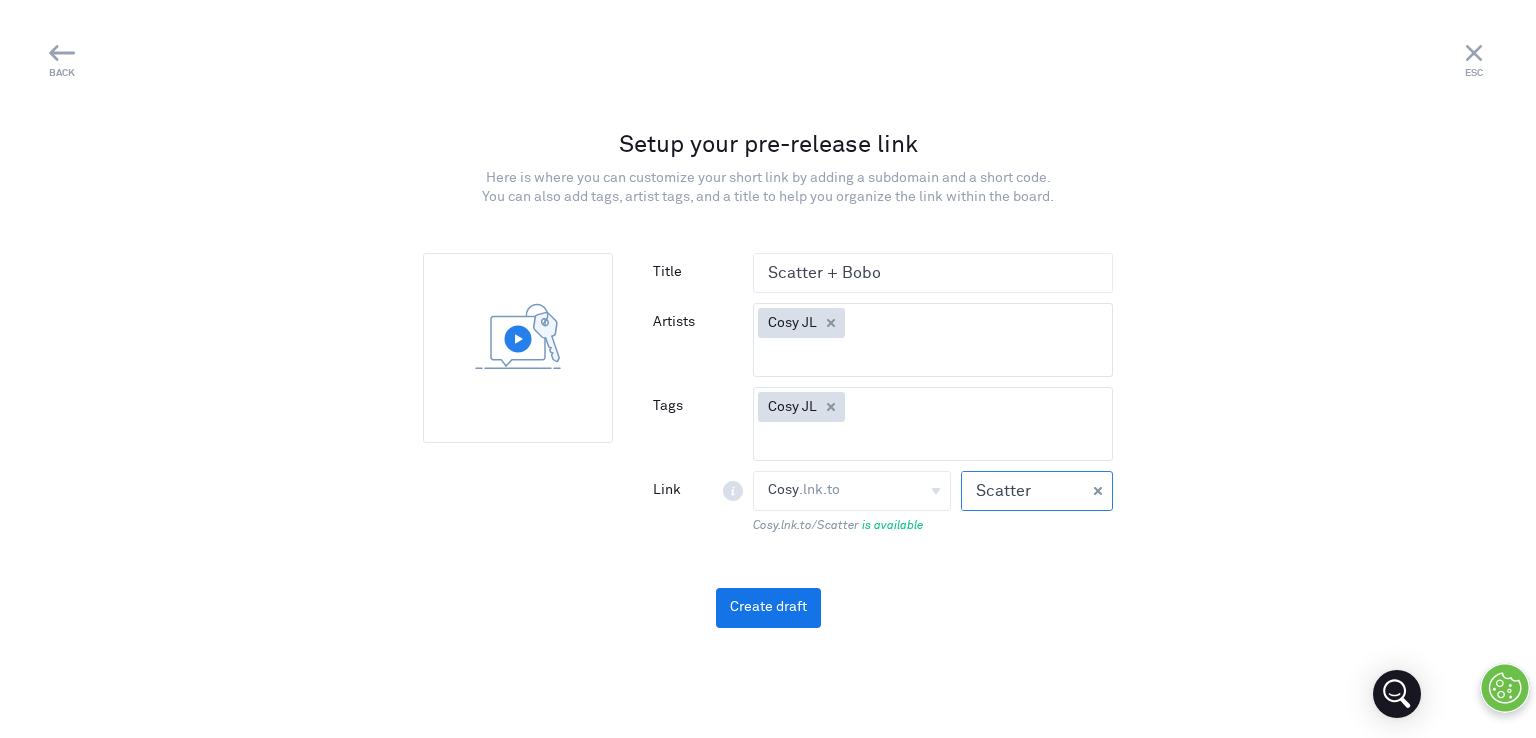 click on "Scatter" at bounding box center [1023, 491] 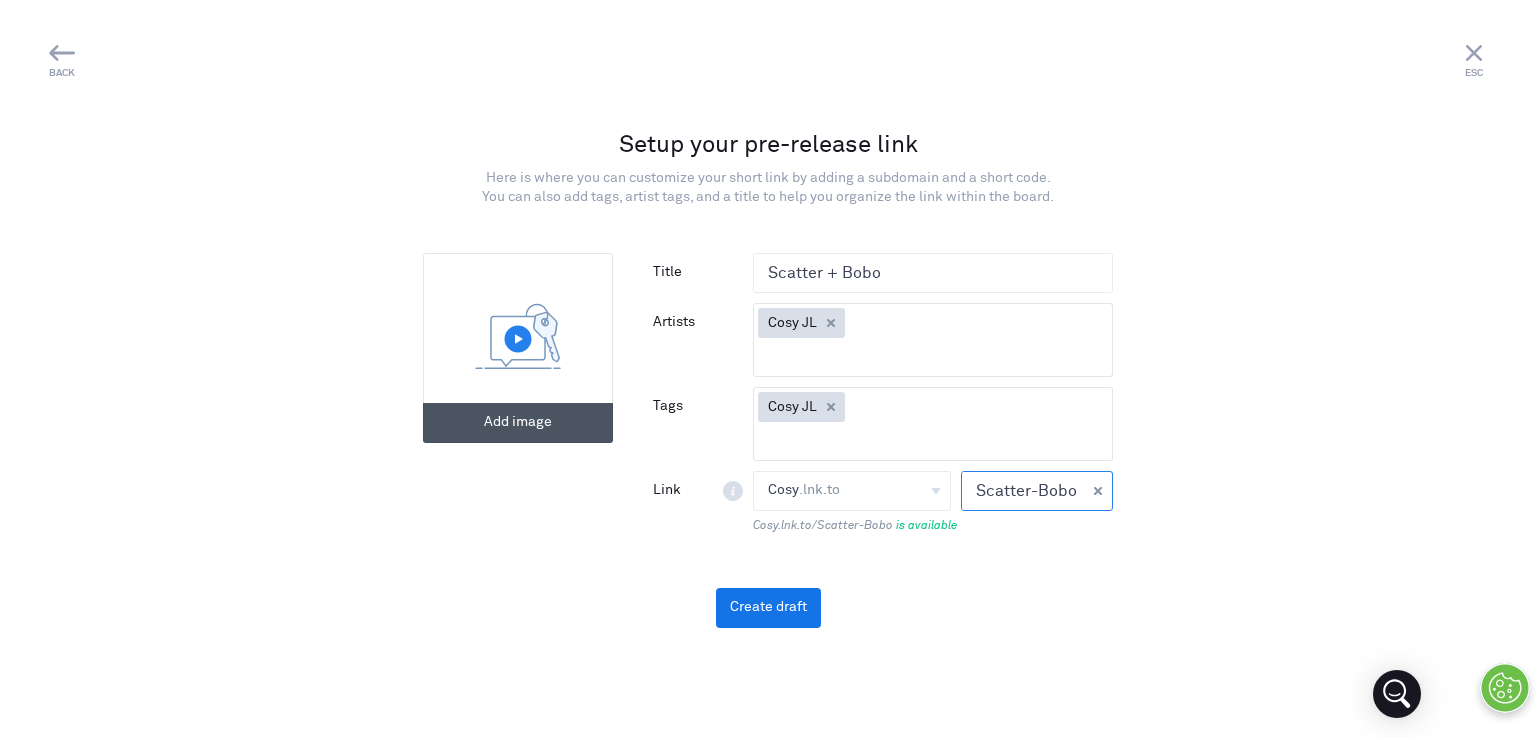 type on "Scatter-Bobo" 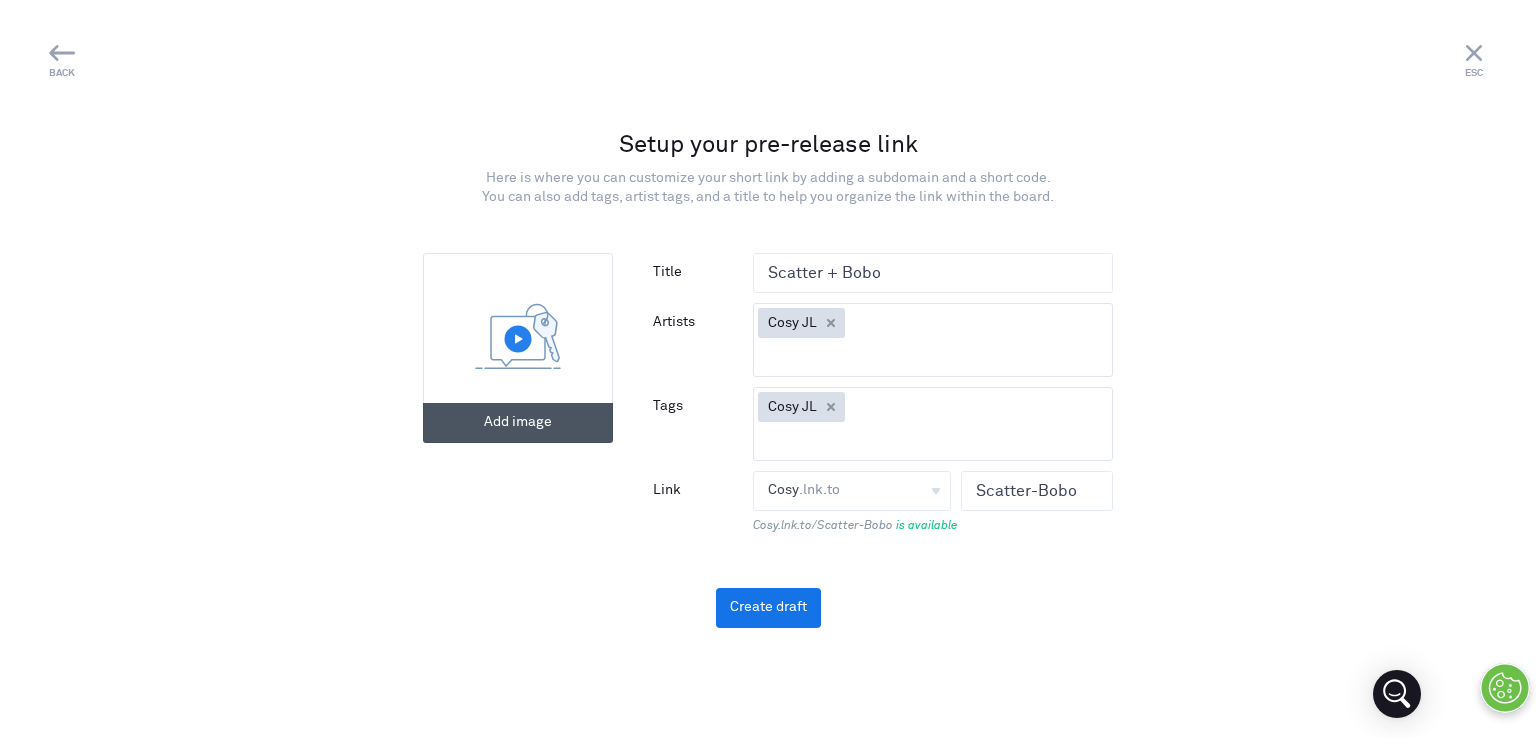 click at bounding box center [518, 348] 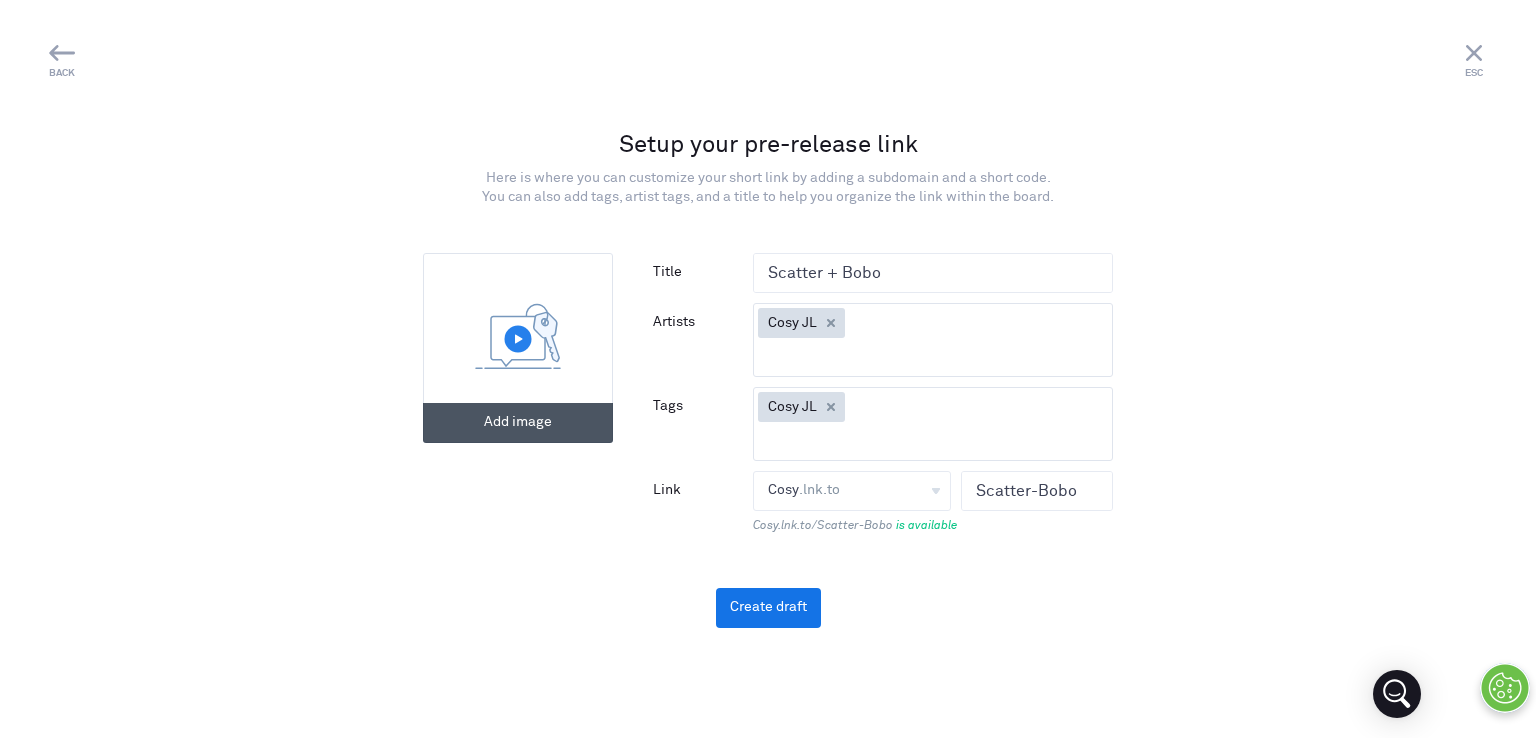type on "[PATH]" 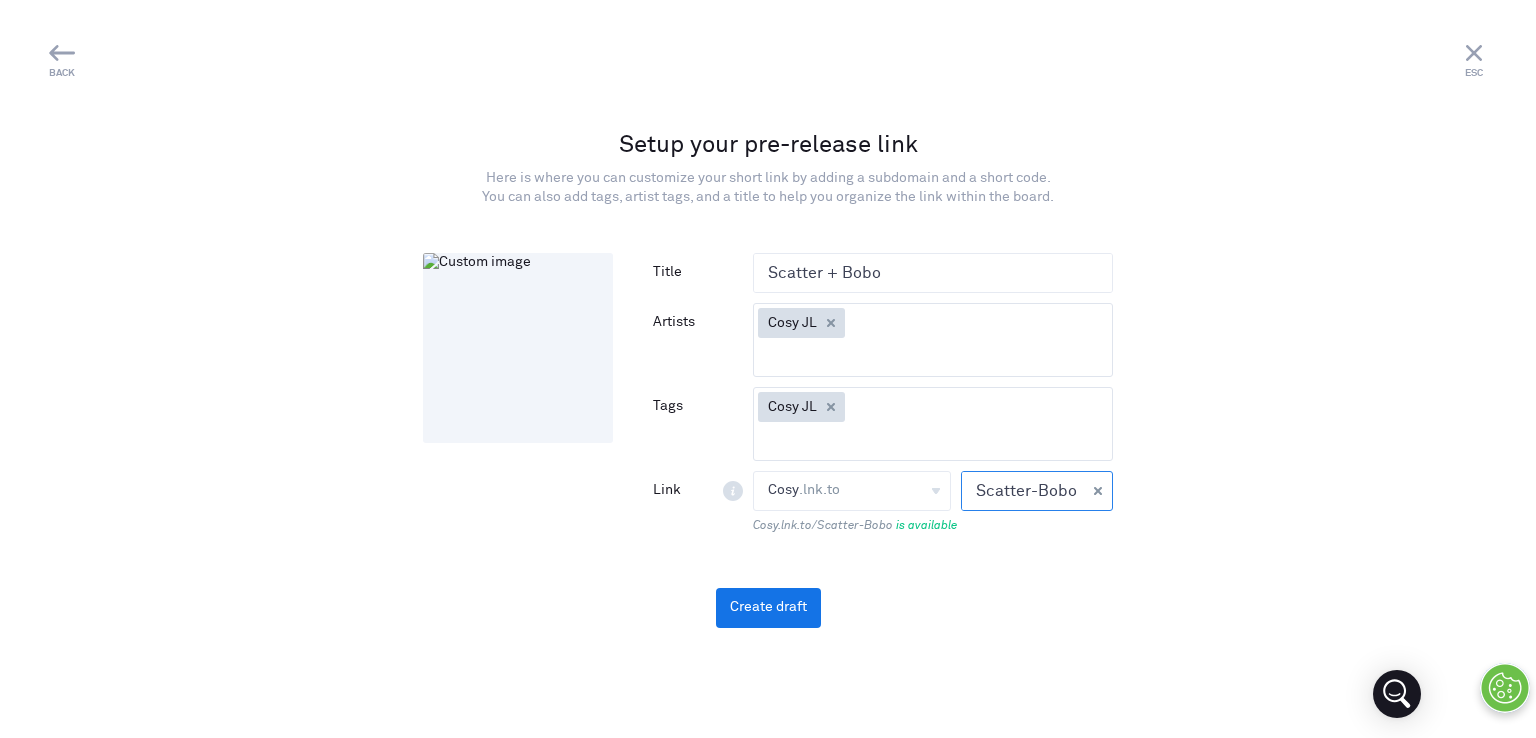 drag, startPoint x: 1016, startPoint y: 488, endPoint x: 1096, endPoint y: 496, distance: 80.399 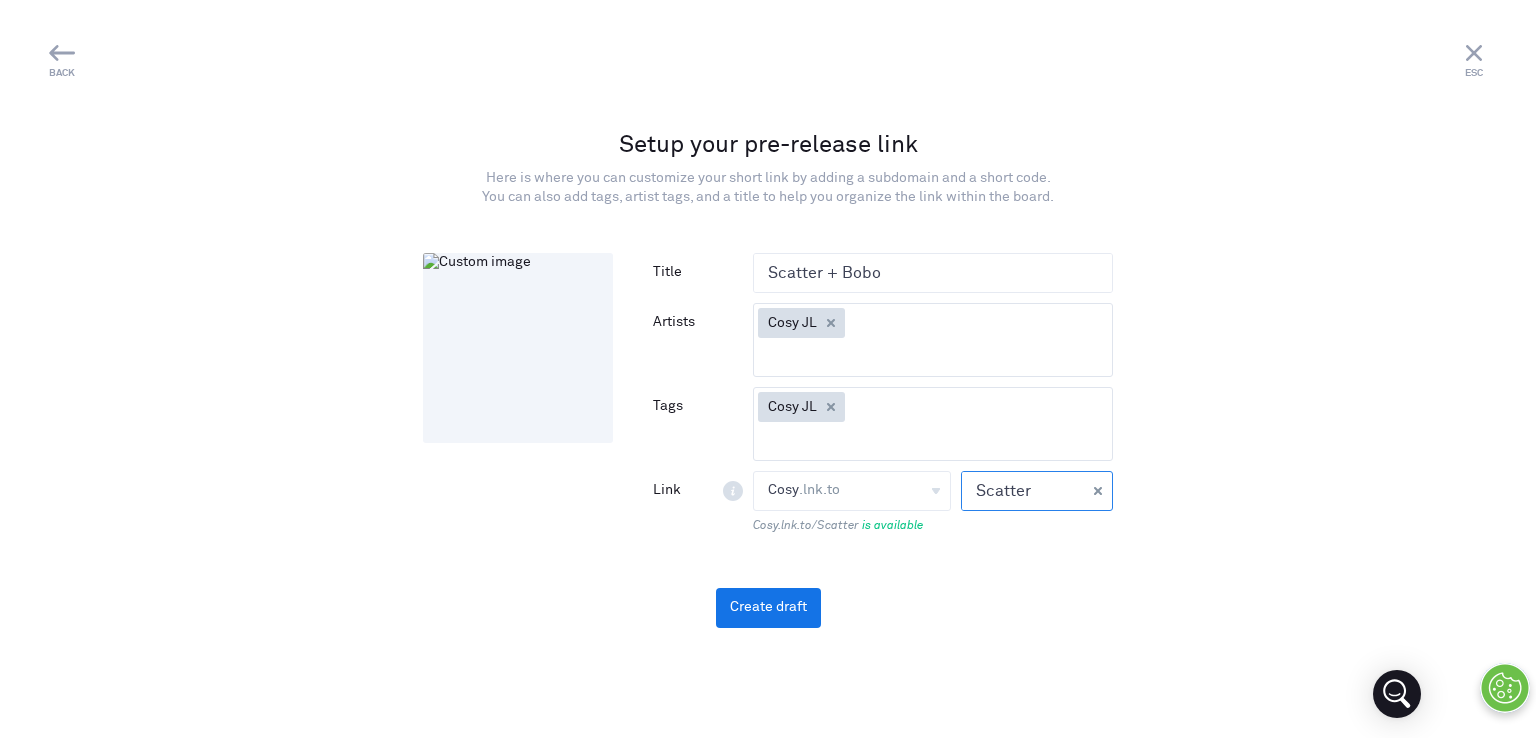 type on "Scatter" 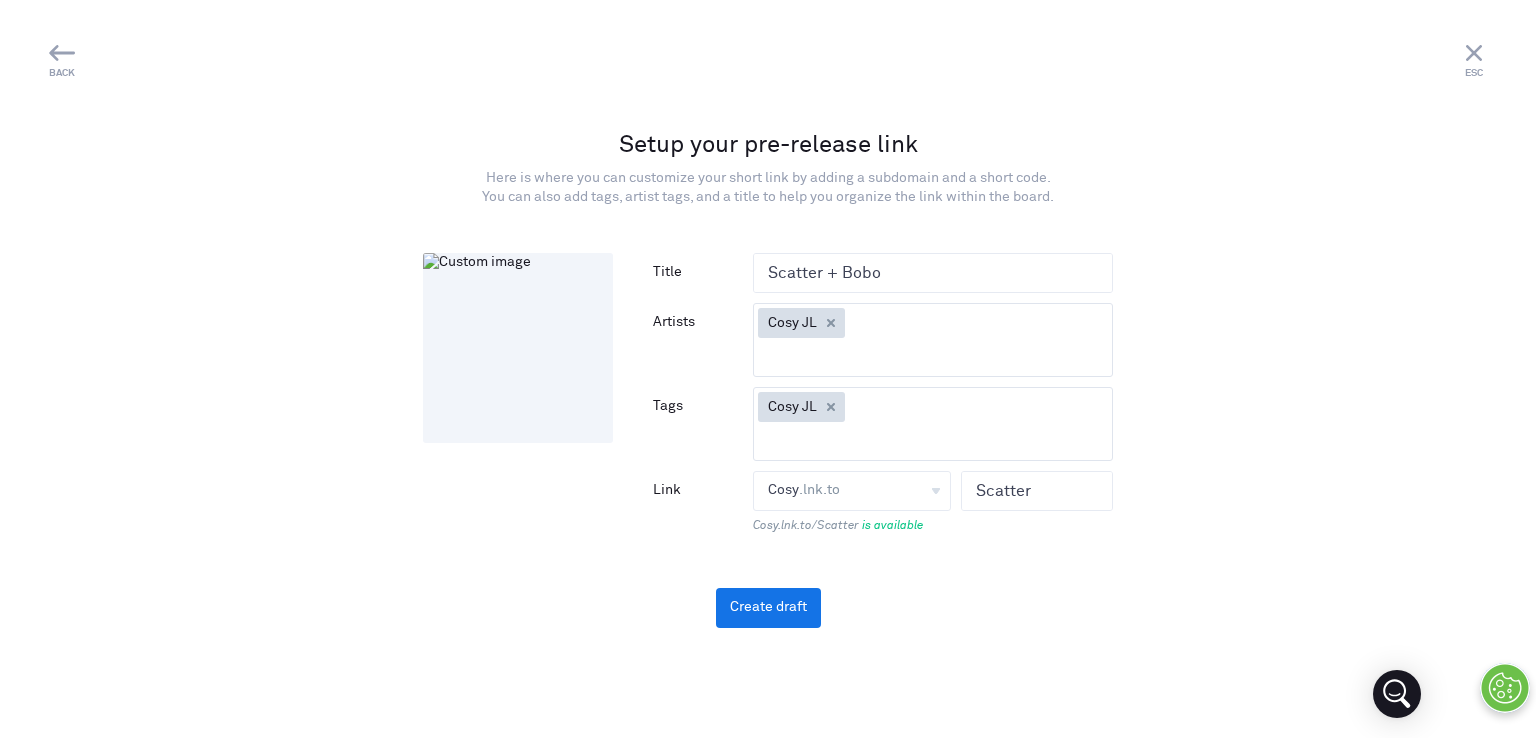 click on "Setup your pre-release link
Here is where you can customize your short link by adding a subdomain and a short code.   You can also add tags, artist tags, and a title to help you organize the link within the board.
Add image
Title
Scatter + Bobo
Artists
[ARTIST] [ARTIST]
No matches
Tags
[ARTIST] [ARTIST]" at bounding box center [768, 378] 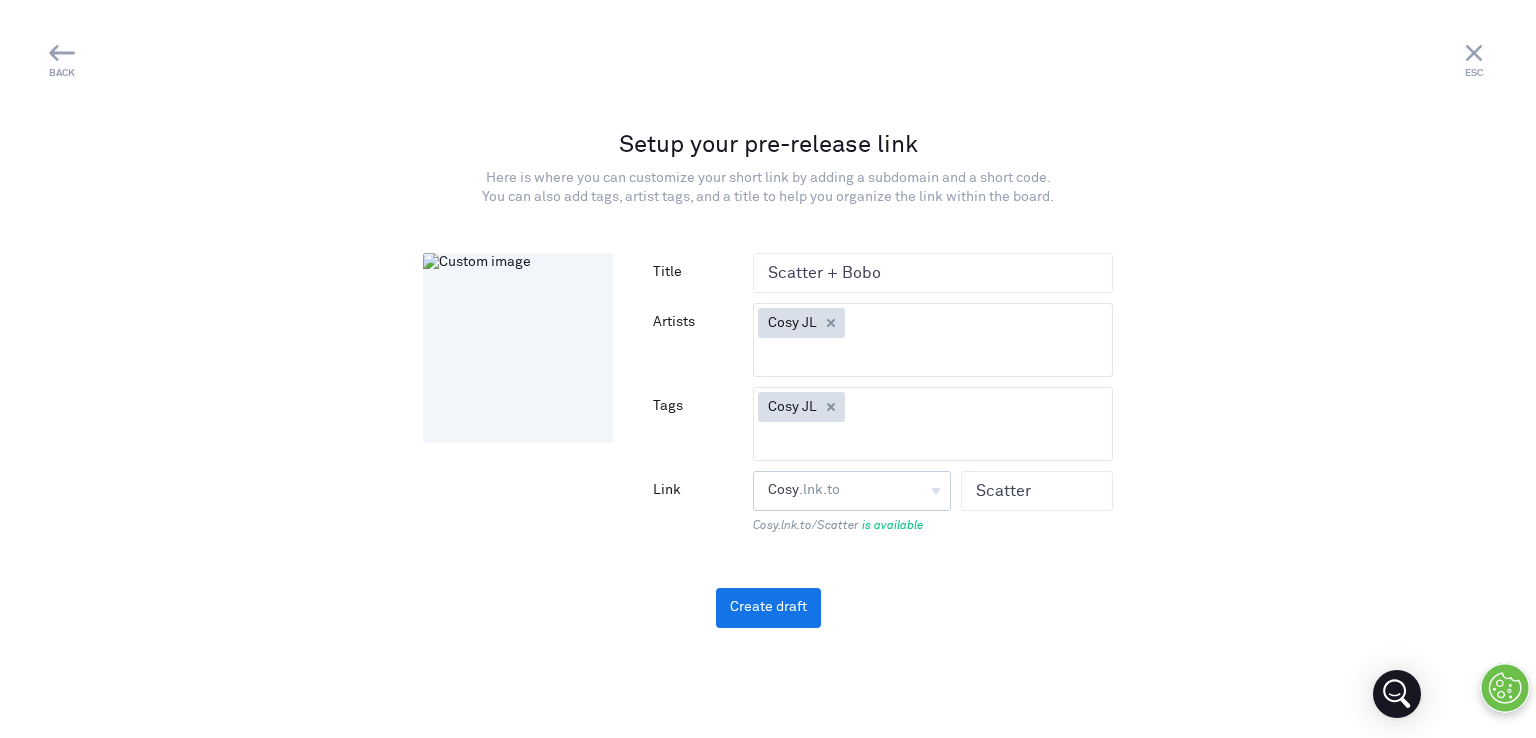 click on "Cosy
.lnk.to
Cosy" at bounding box center (852, 491) 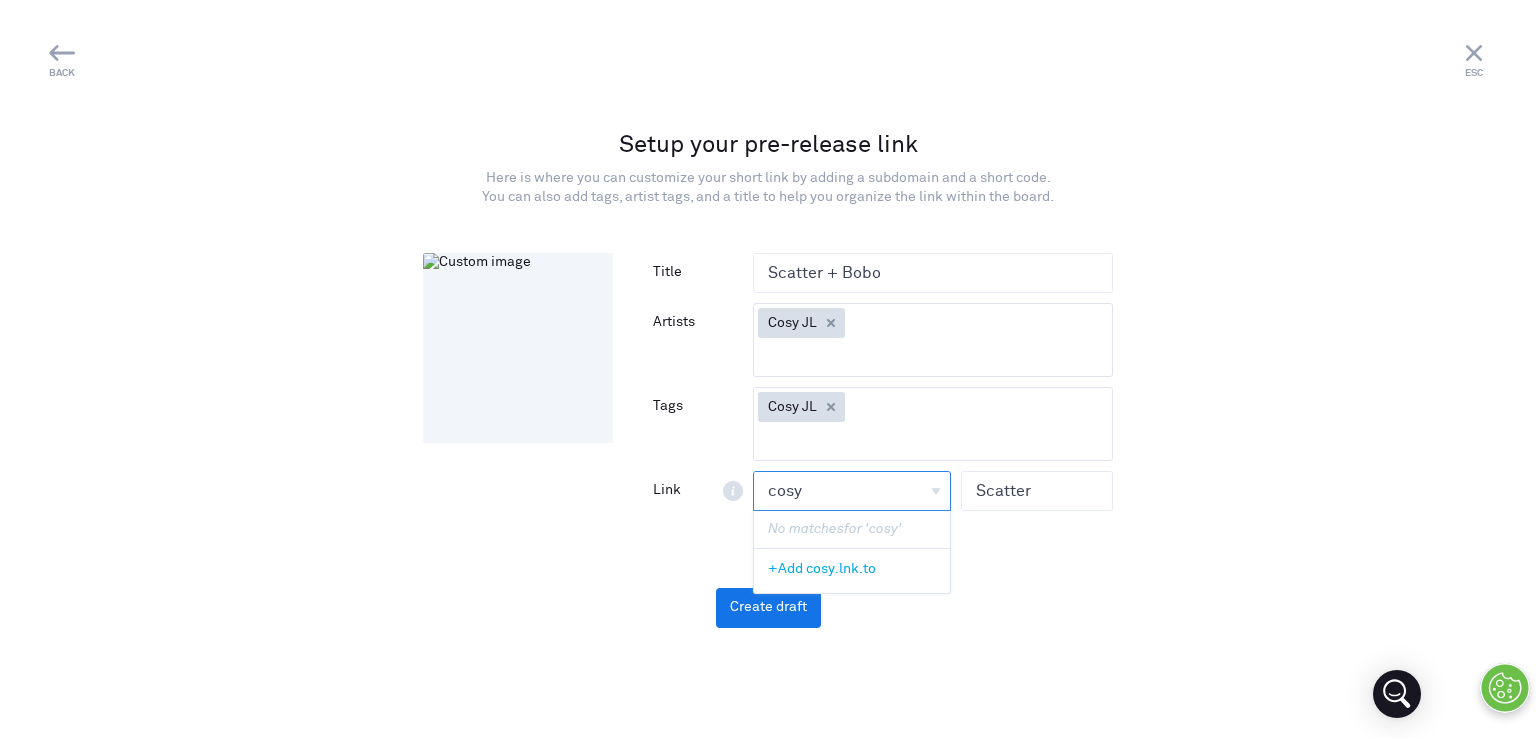 click on ".lnk.to" at bounding box center (855, 569) 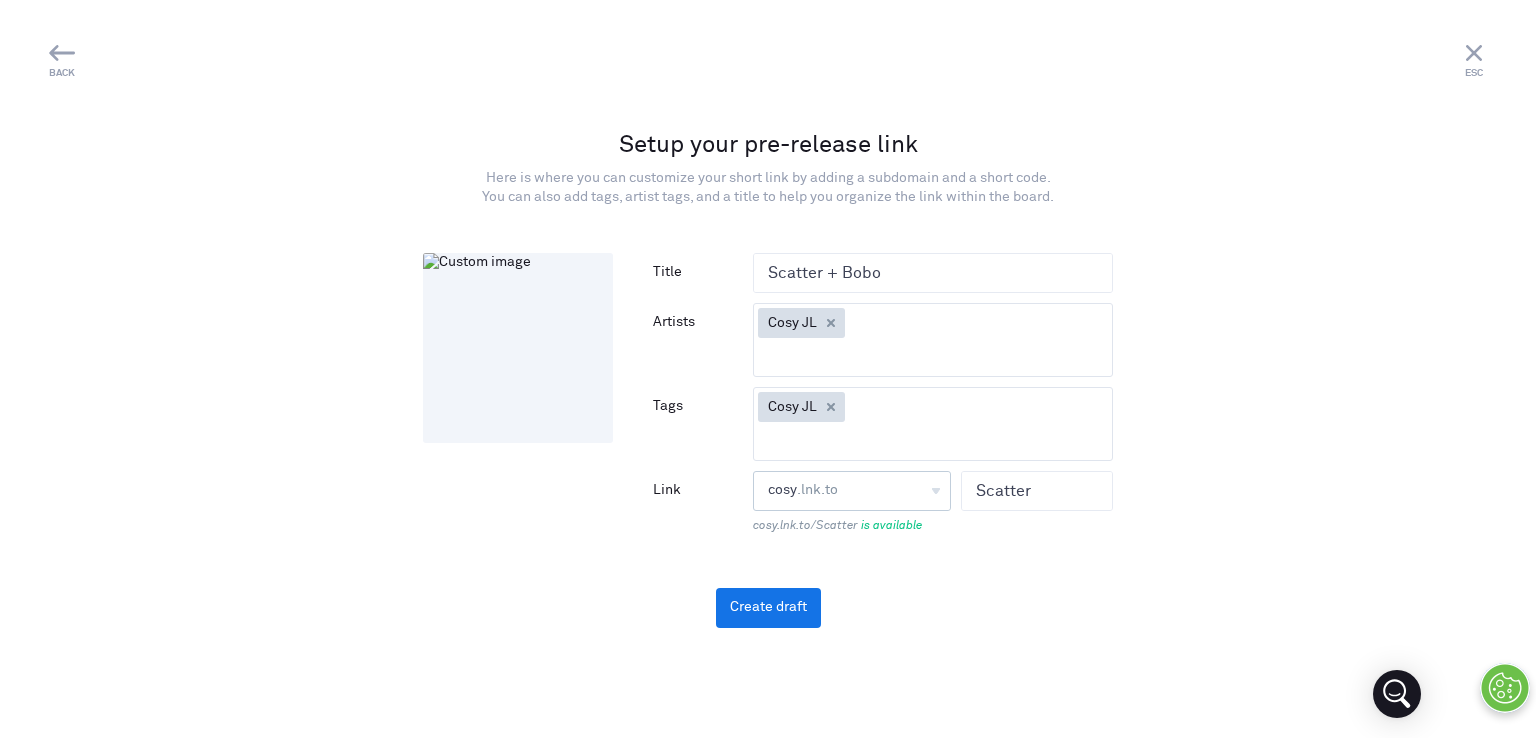 click on "cosy
.lnk.to
cosy" at bounding box center (852, 491) 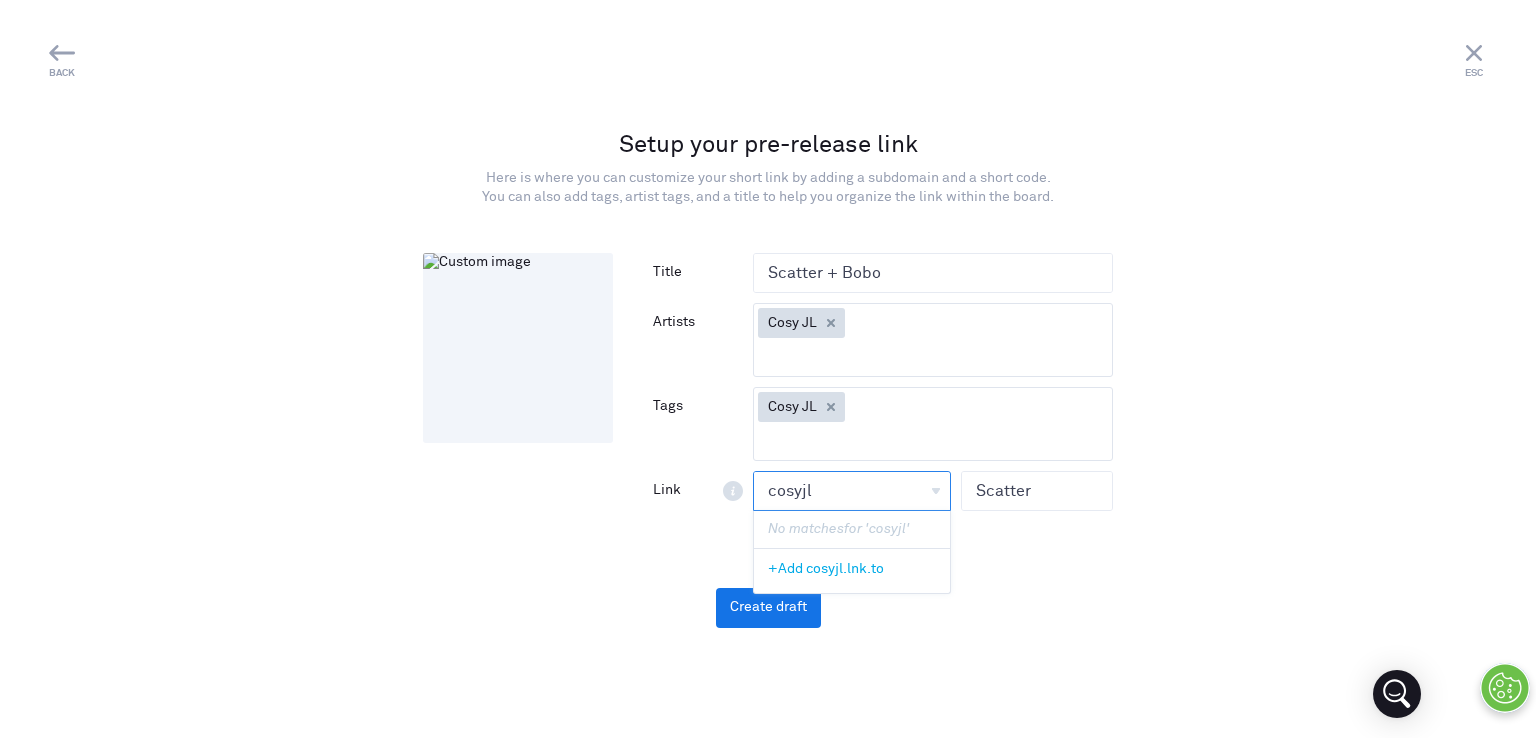 click on ".lnk.to" at bounding box center (863, 569) 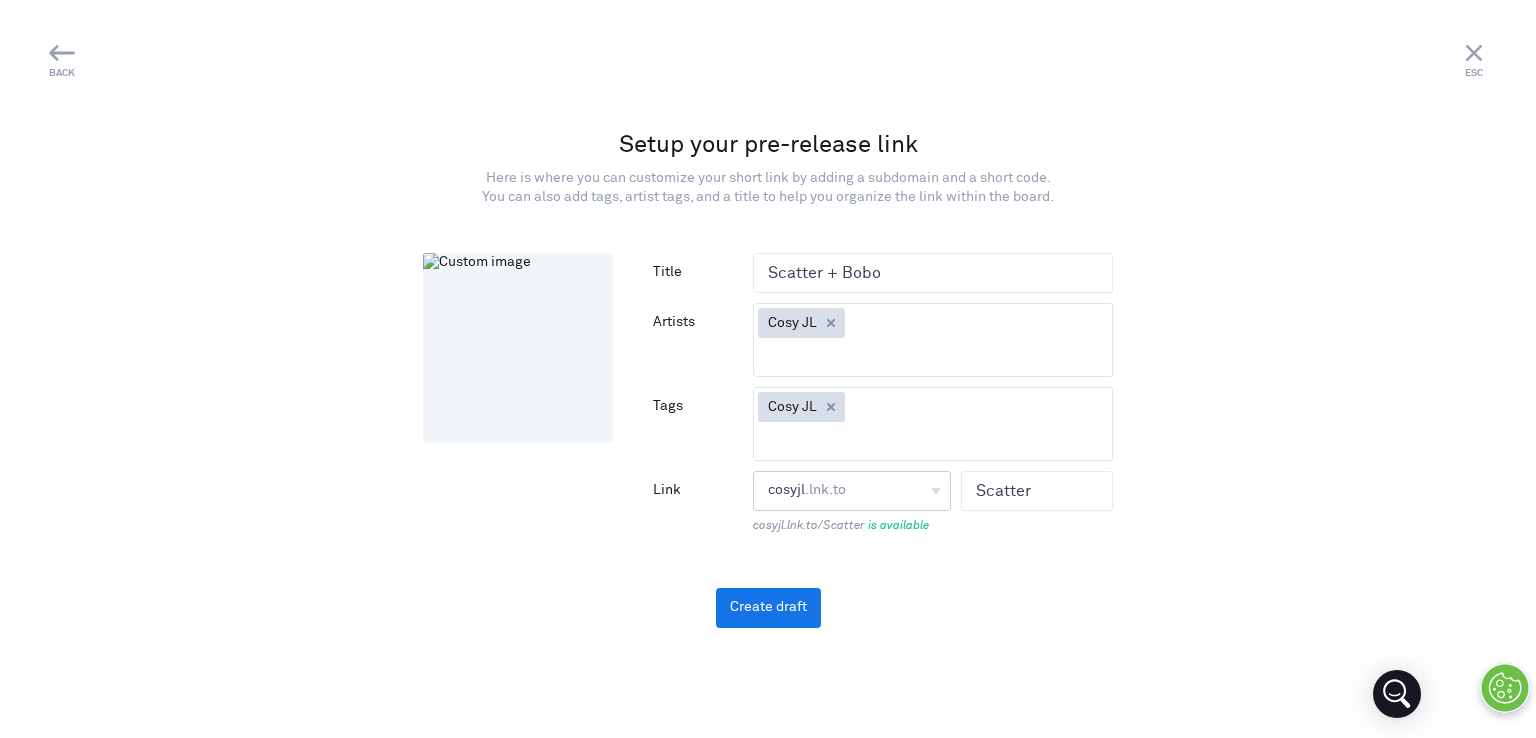click on "cosyjl
.lnk.to
cosyjl" at bounding box center (852, 491) 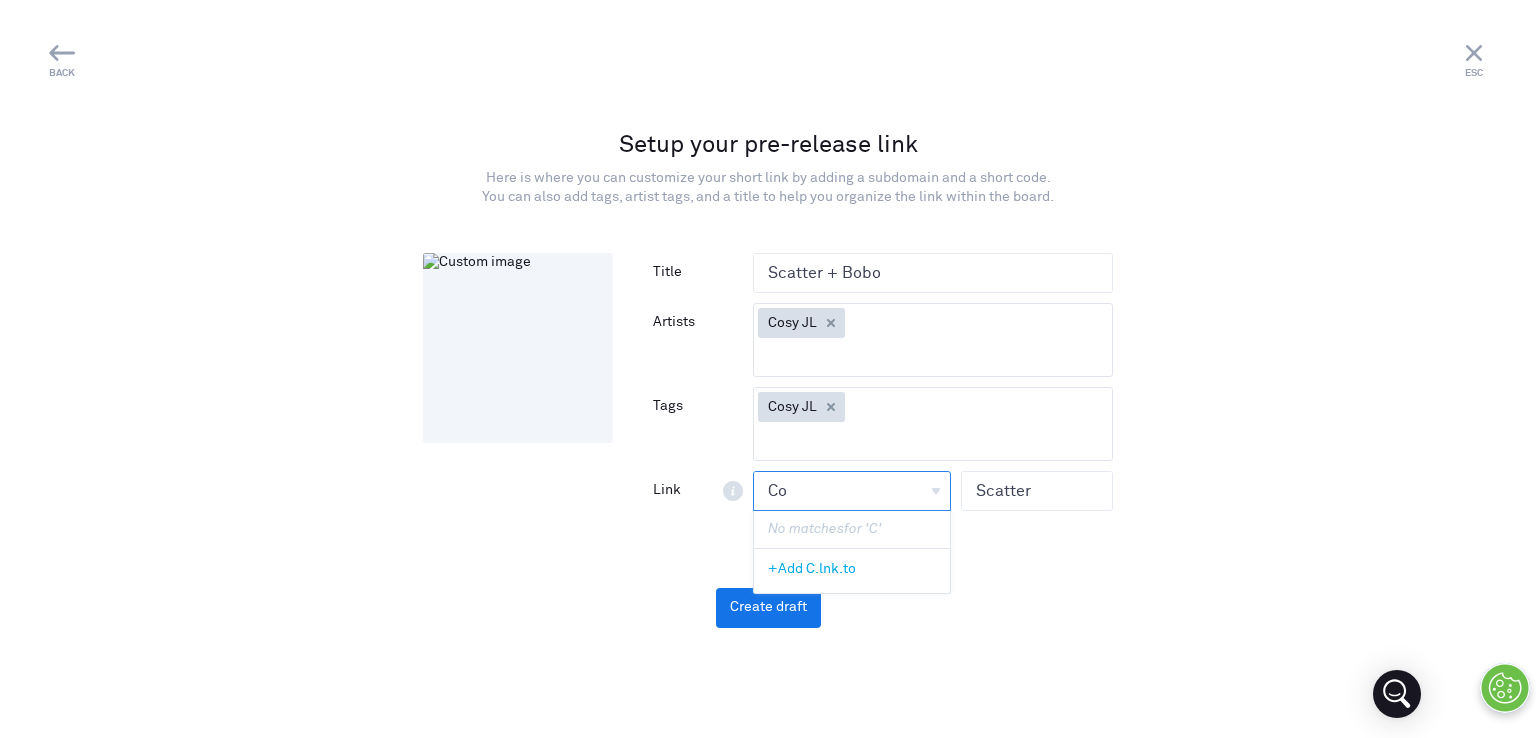 type on "Cos" 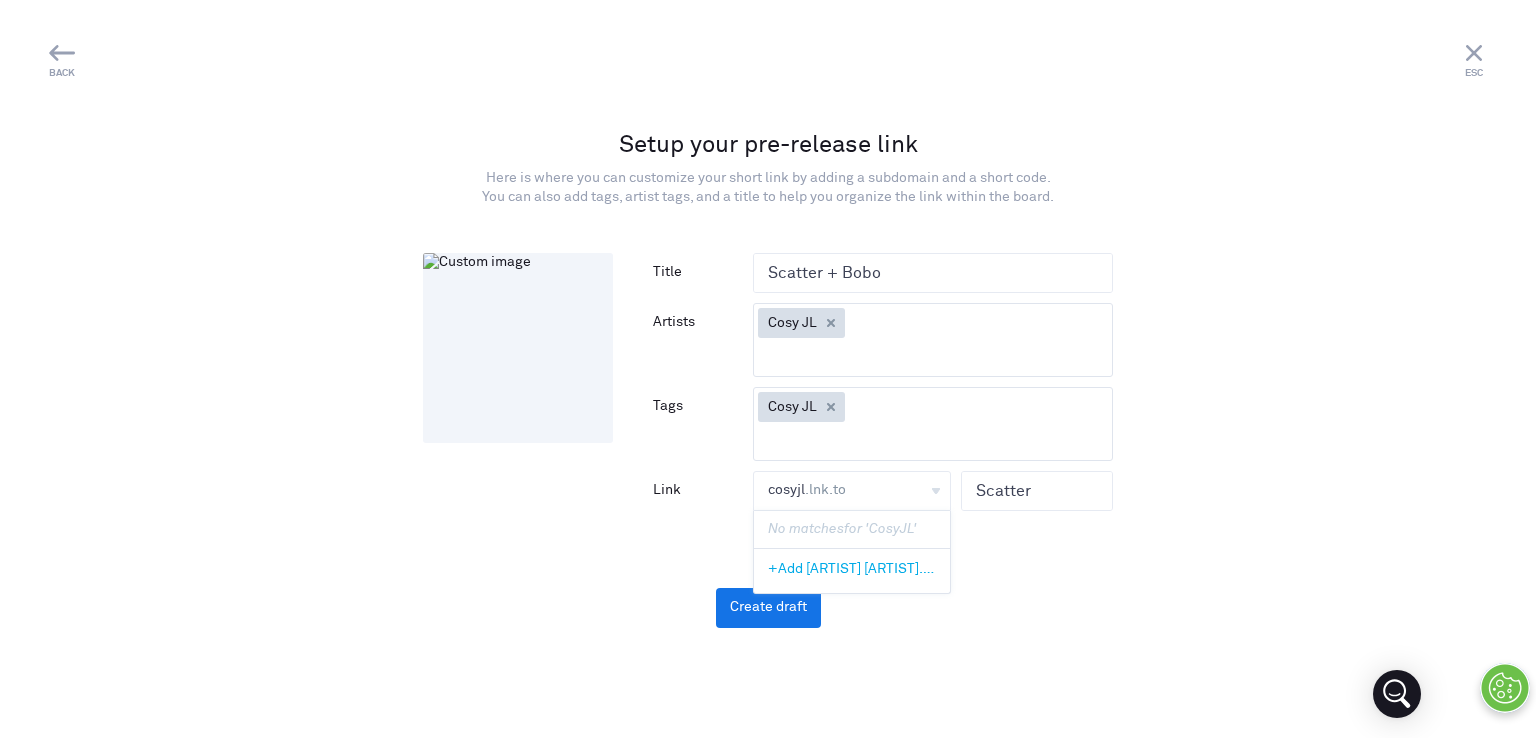 click on "+Add CosyJL
.lnk.to" at bounding box center (852, 571) 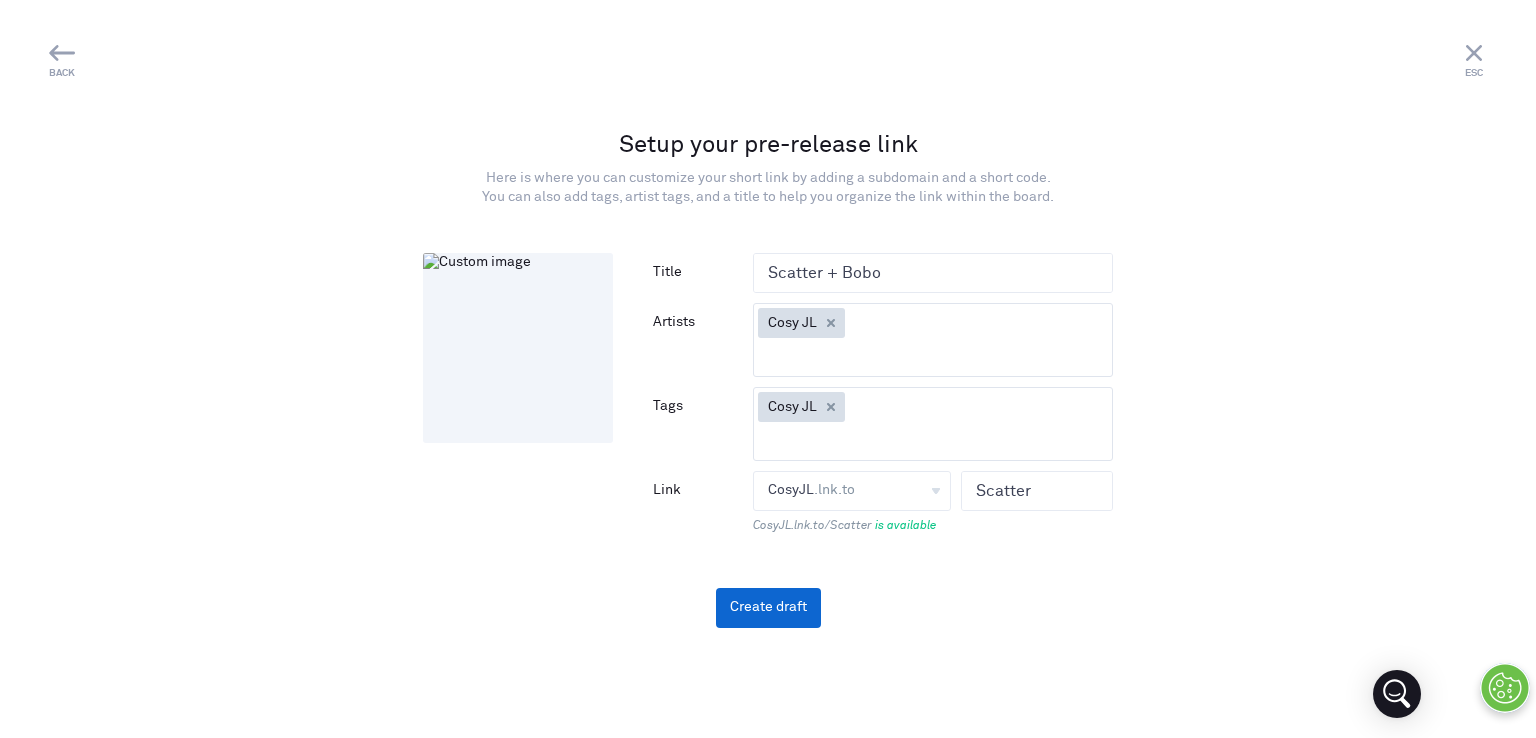 click on "Create draft" at bounding box center (768, 608) 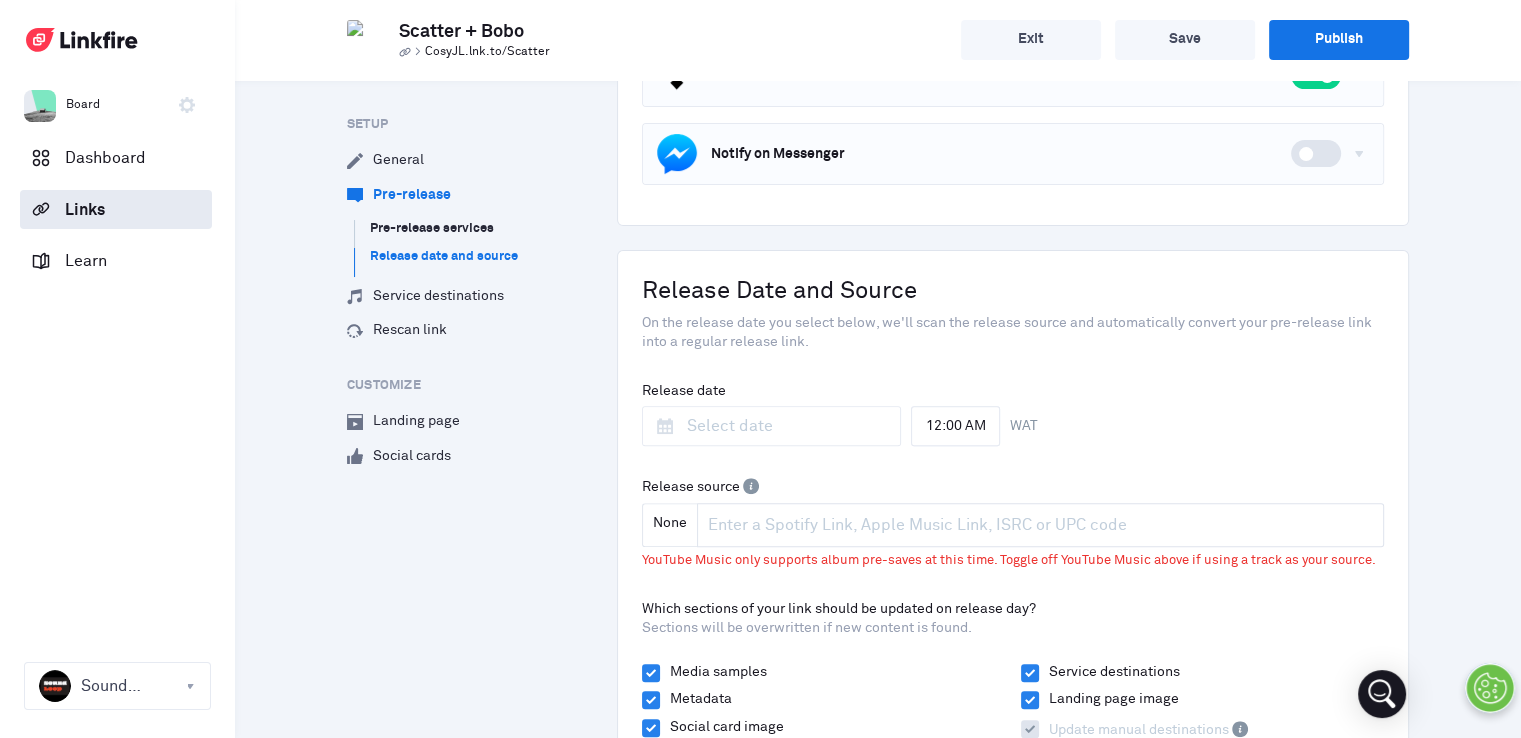scroll, scrollTop: 667, scrollLeft: 0, axis: vertical 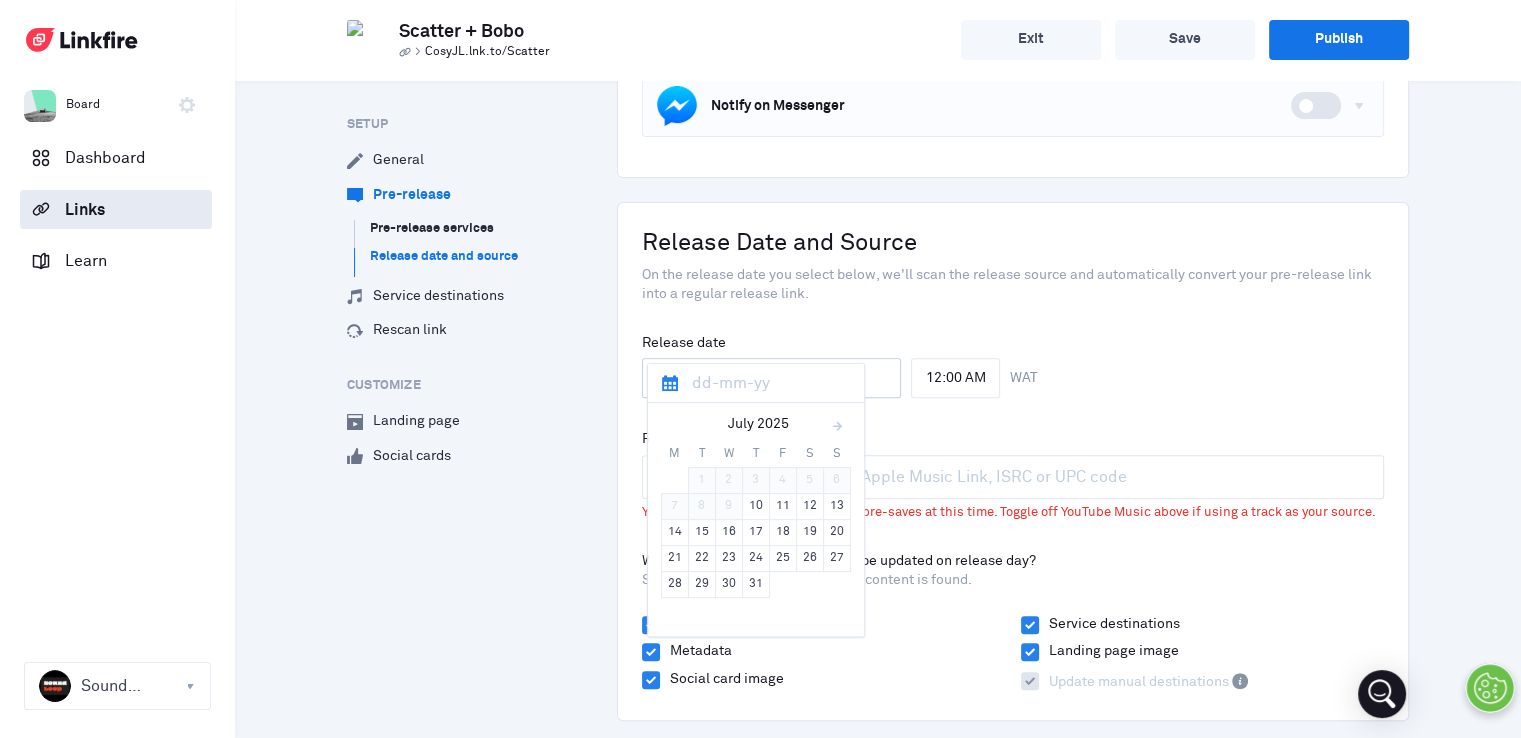 click on "July 2025
M T W T F S S 30 1 2 3 4 5 6 7 8 9 10 11 12 13 14 15 16 17 18 19 20 21 22 23 24 25 26 27 28 29 30 31 1 2 3 4 5 6 7 8 9 10" at bounding box center [772, 378] 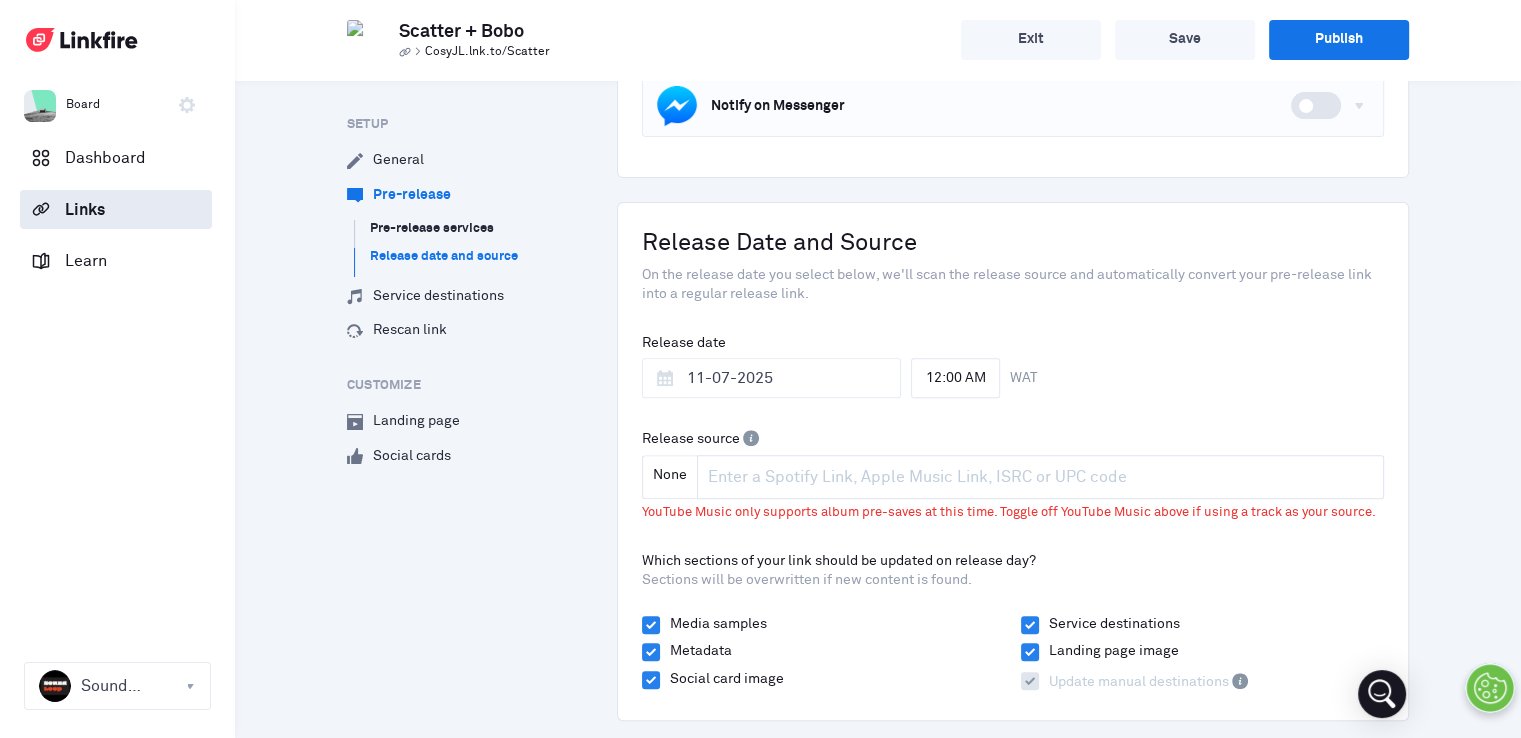 click on "None" at bounding box center (1041, 477) 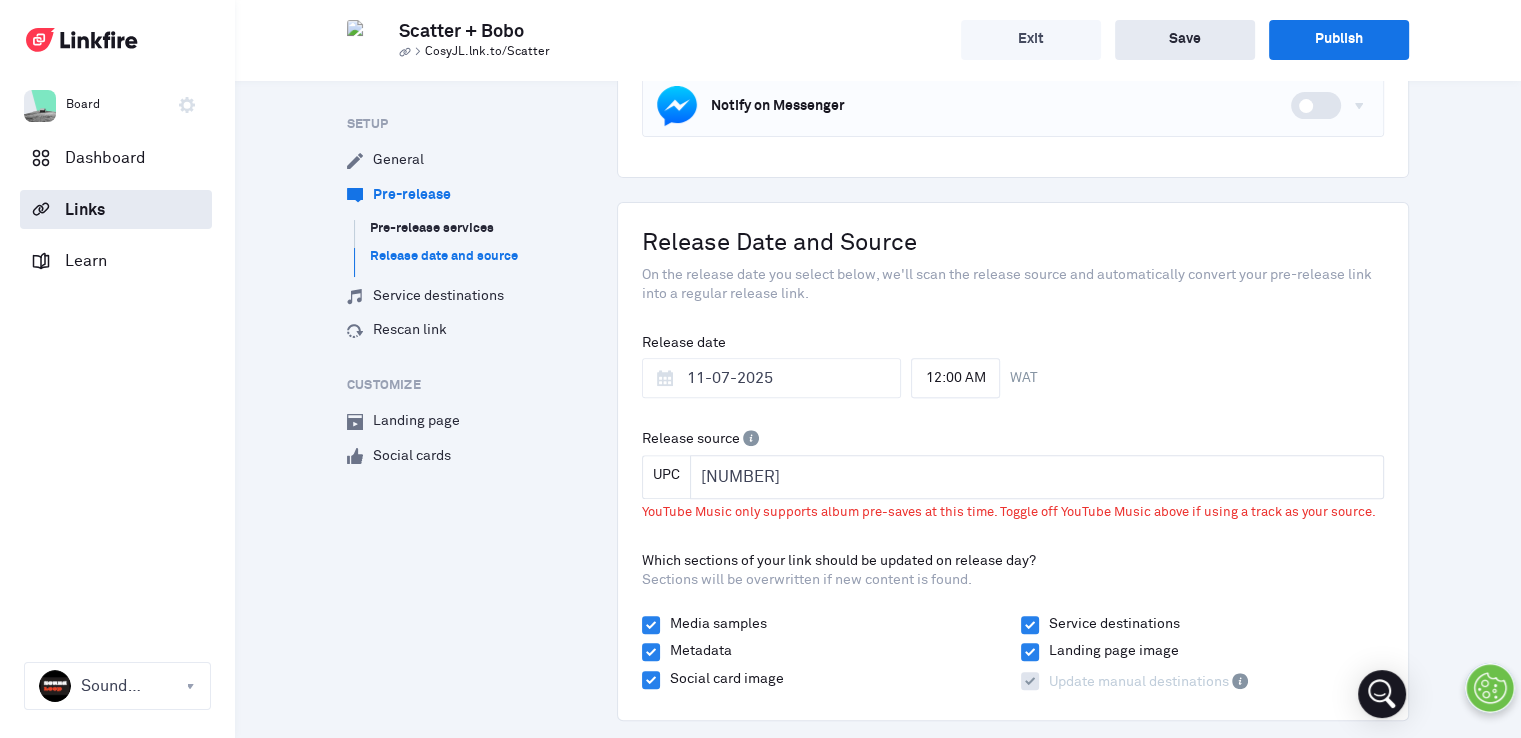 type on "[NUMBER]" 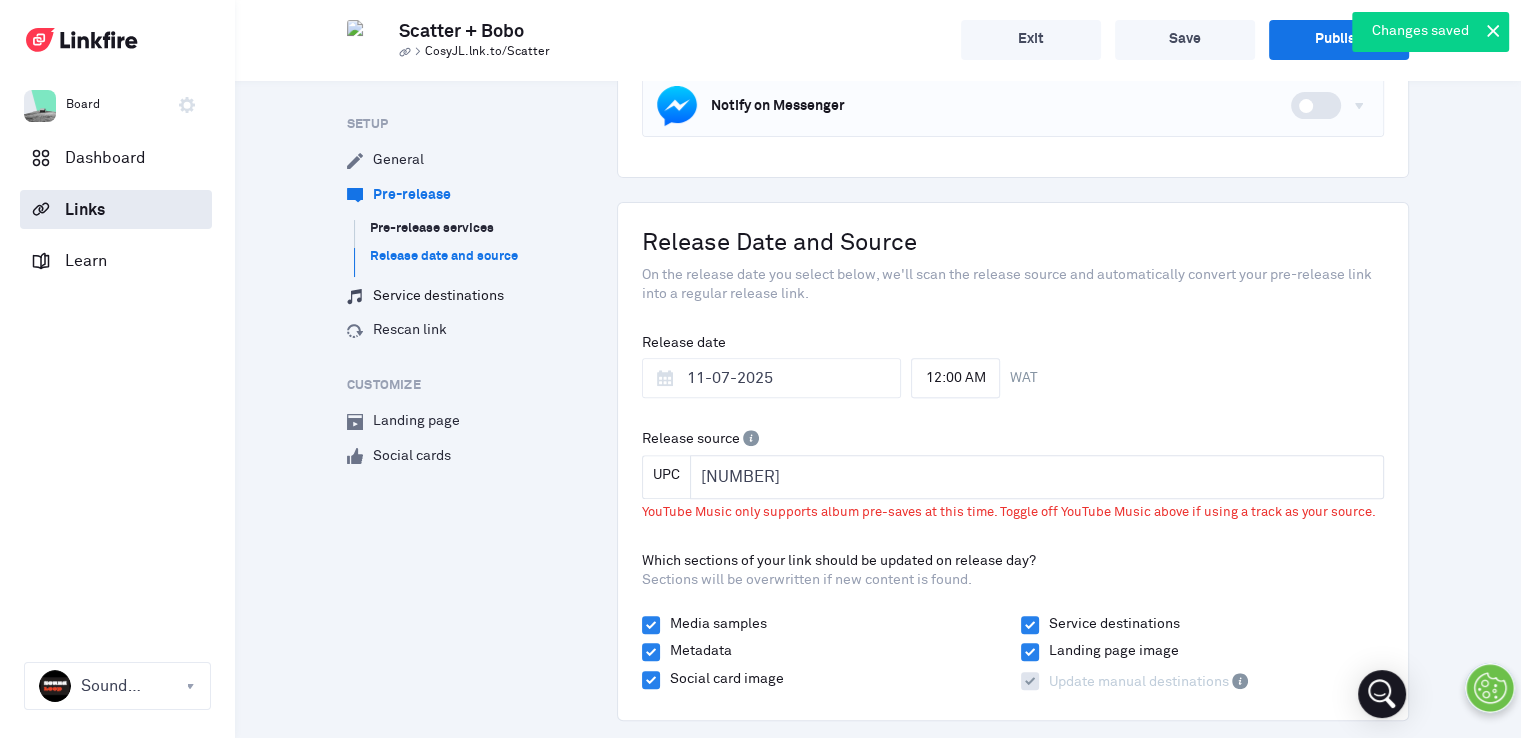 click on "Service destinations" at bounding box center (425, 297) 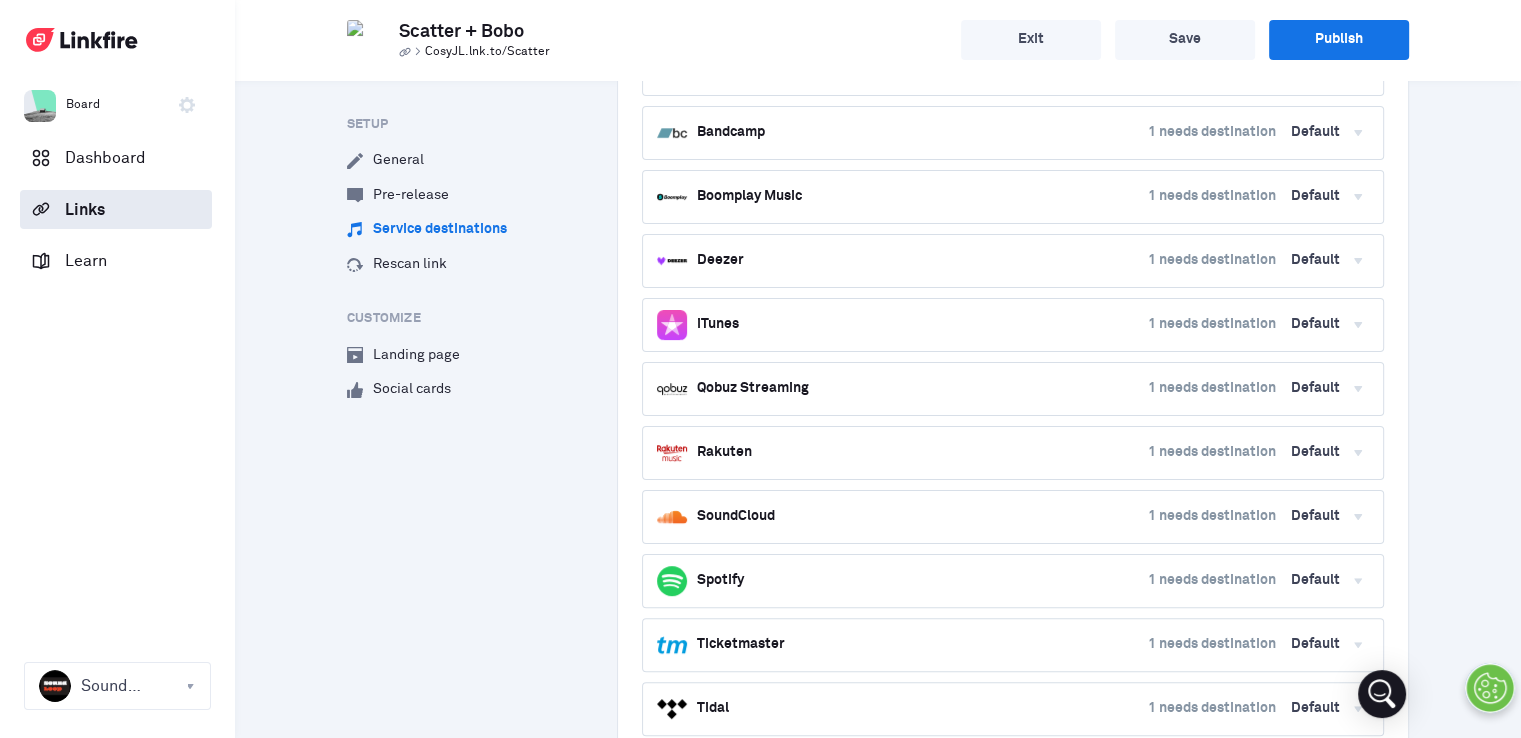 scroll, scrollTop: 654, scrollLeft: 0, axis: vertical 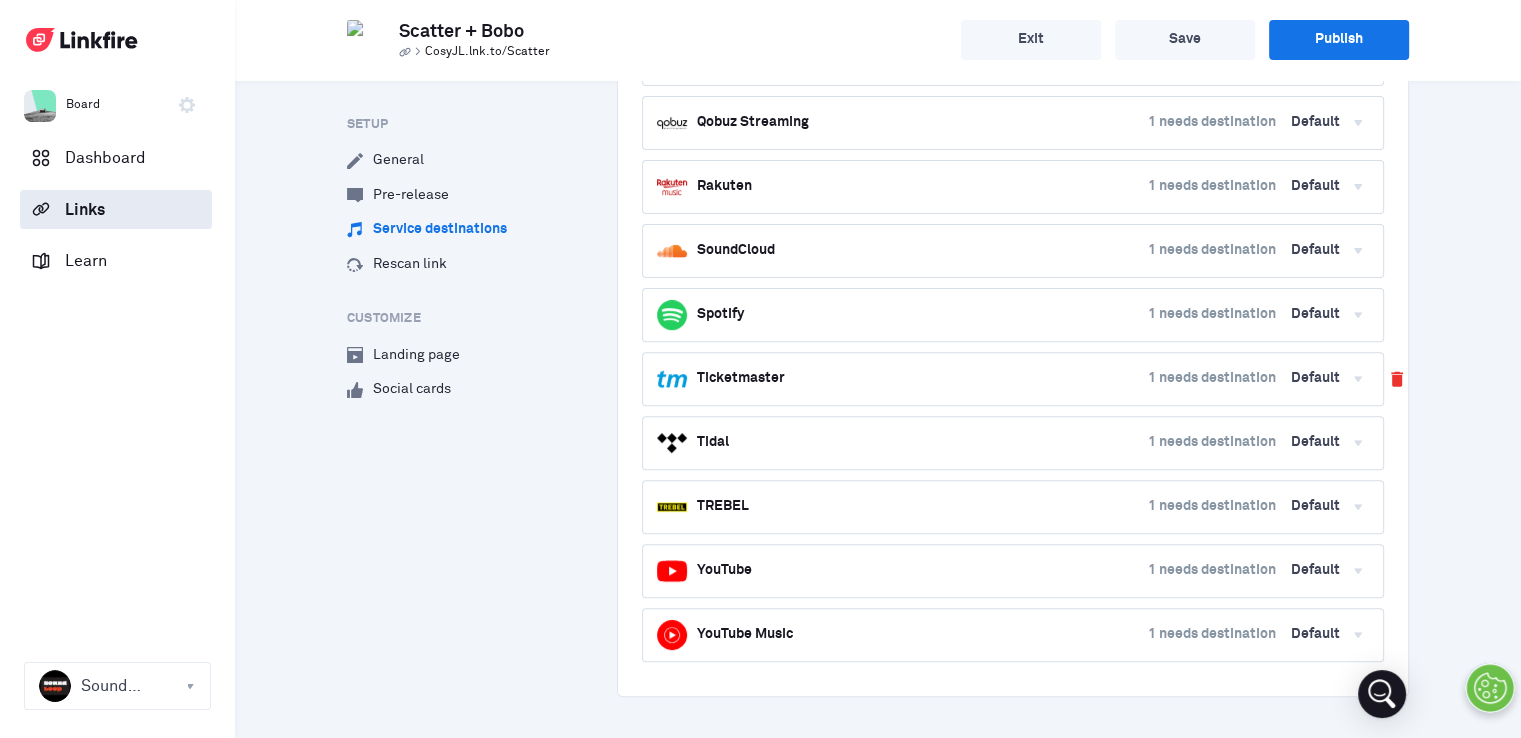 click at bounding box center (1397, 378) 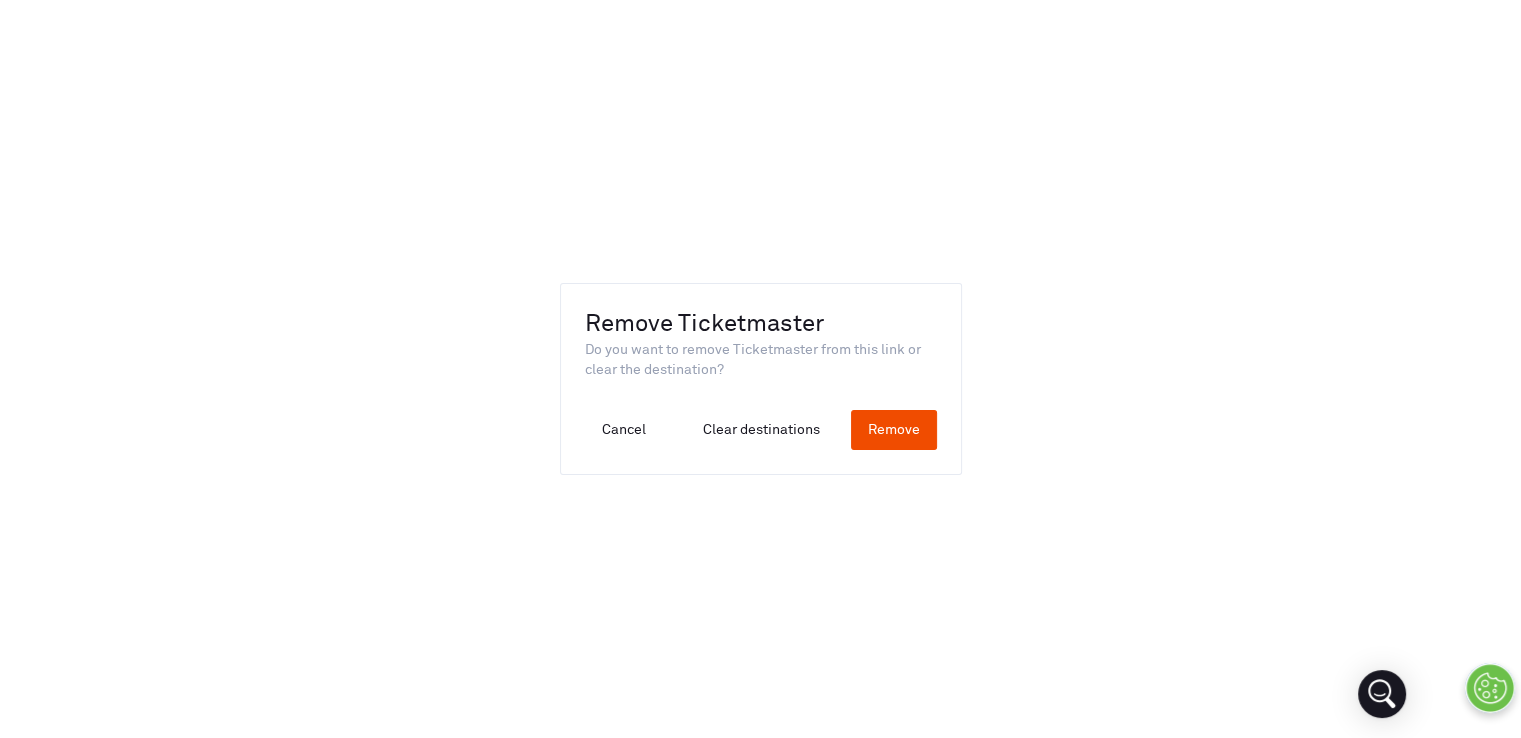 click on "Remove" at bounding box center (894, 430) 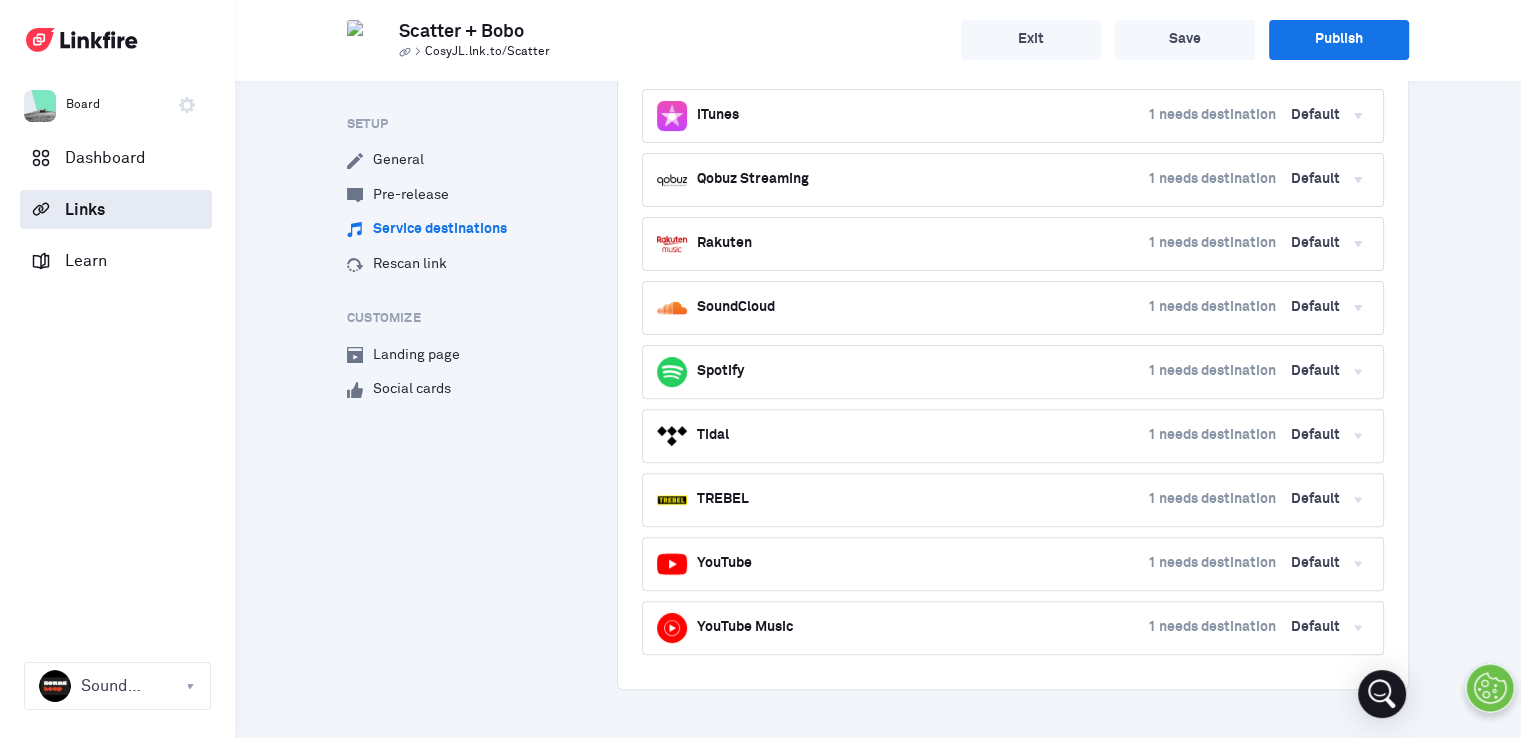 scroll, scrollTop: 591, scrollLeft: 0, axis: vertical 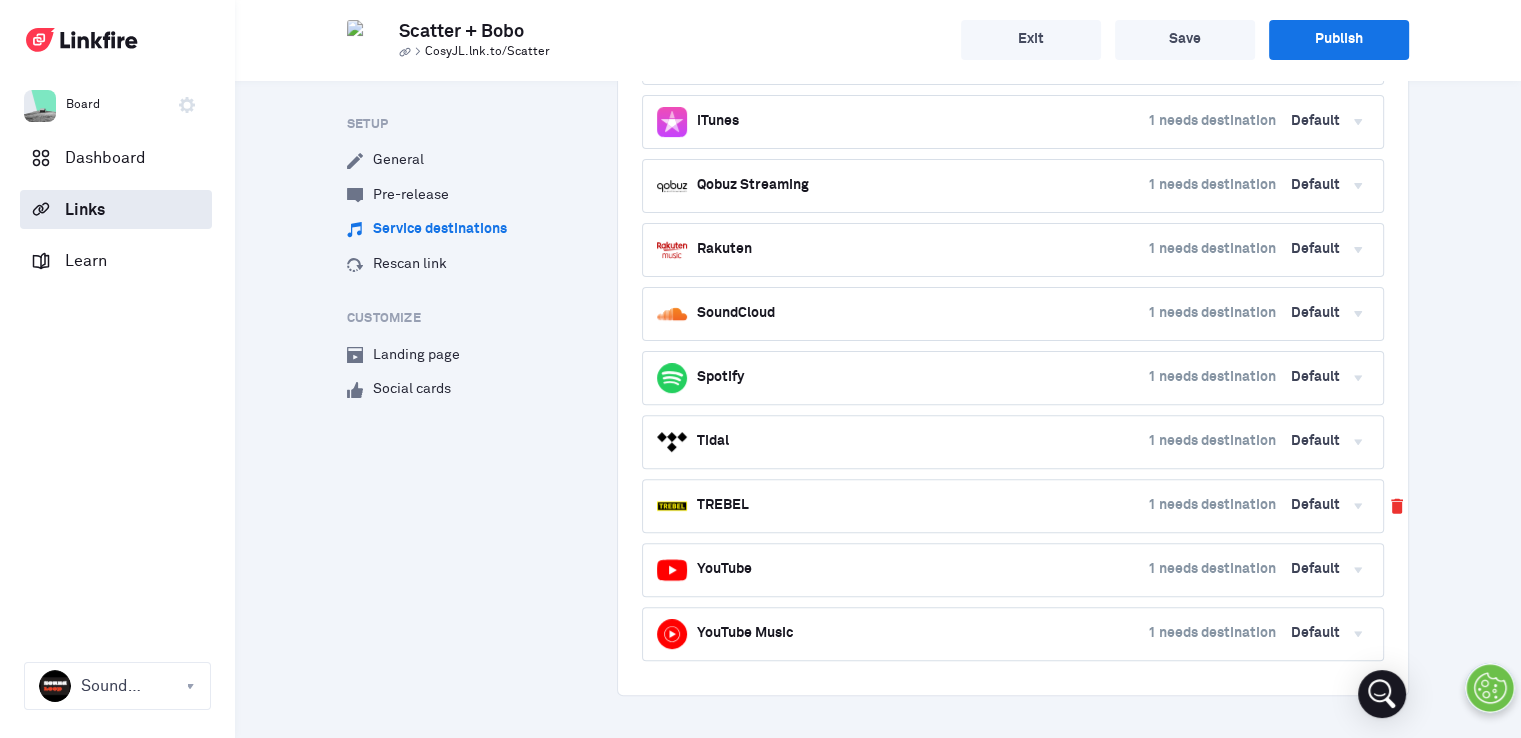 click at bounding box center [1397, 506] 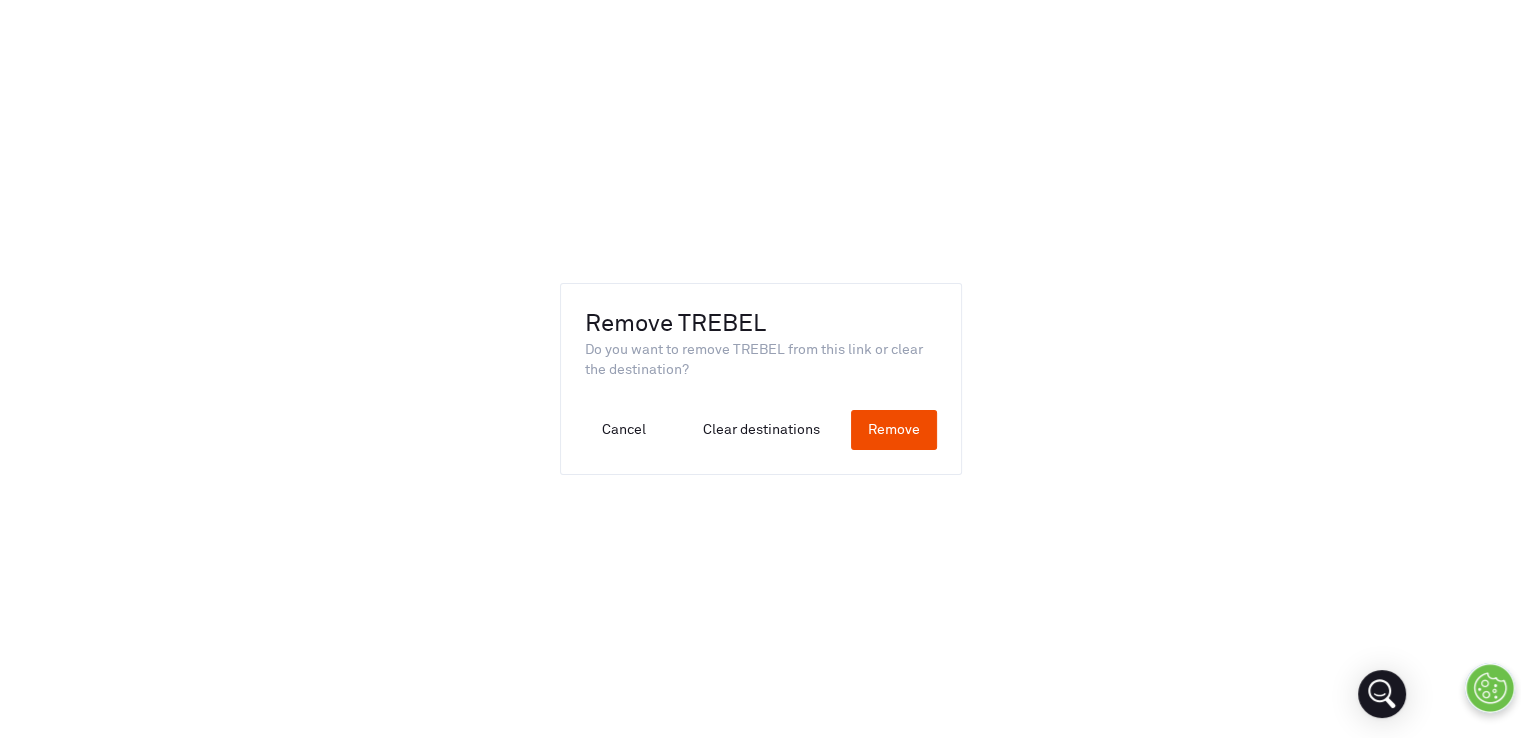 click on "Remove" at bounding box center (894, 430) 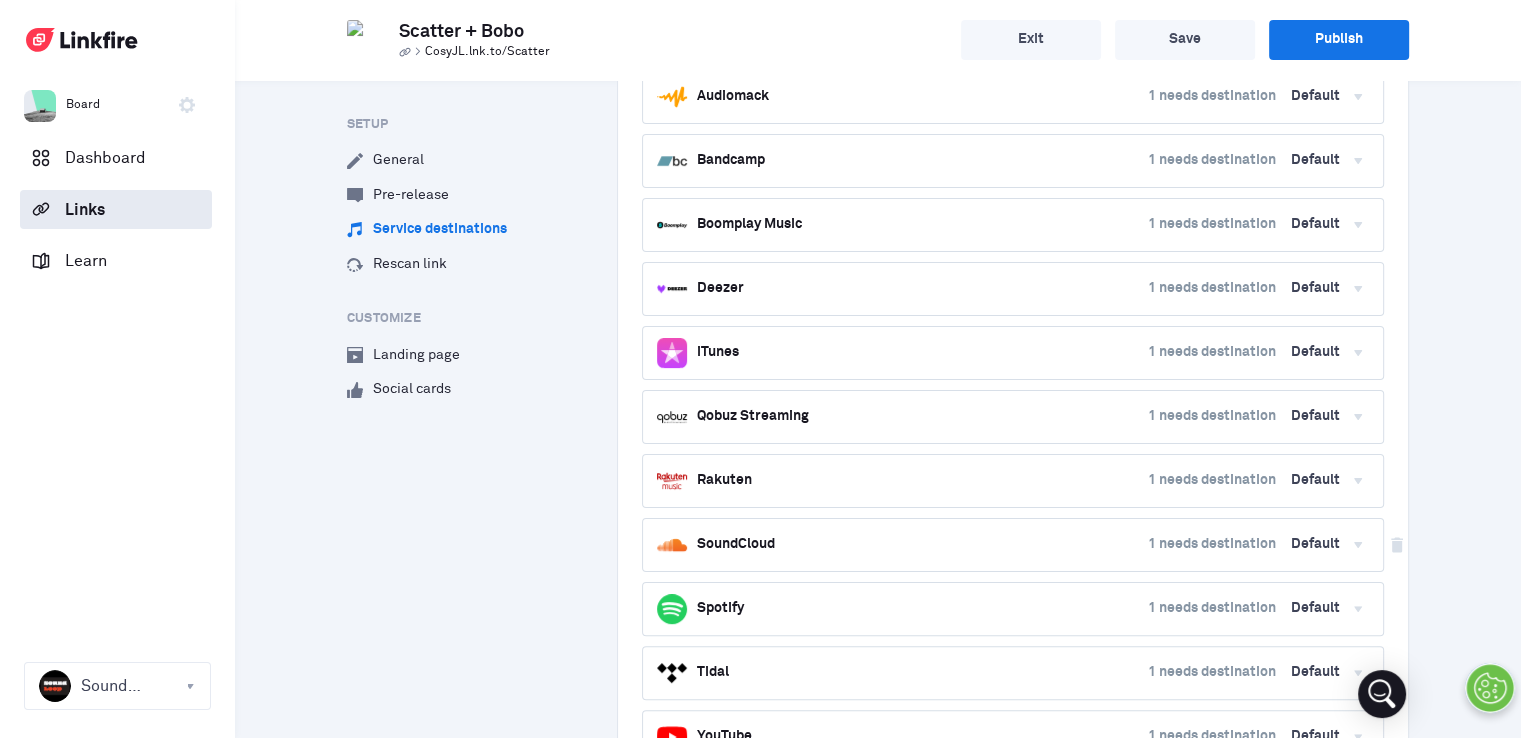 scroll, scrollTop: 359, scrollLeft: 0, axis: vertical 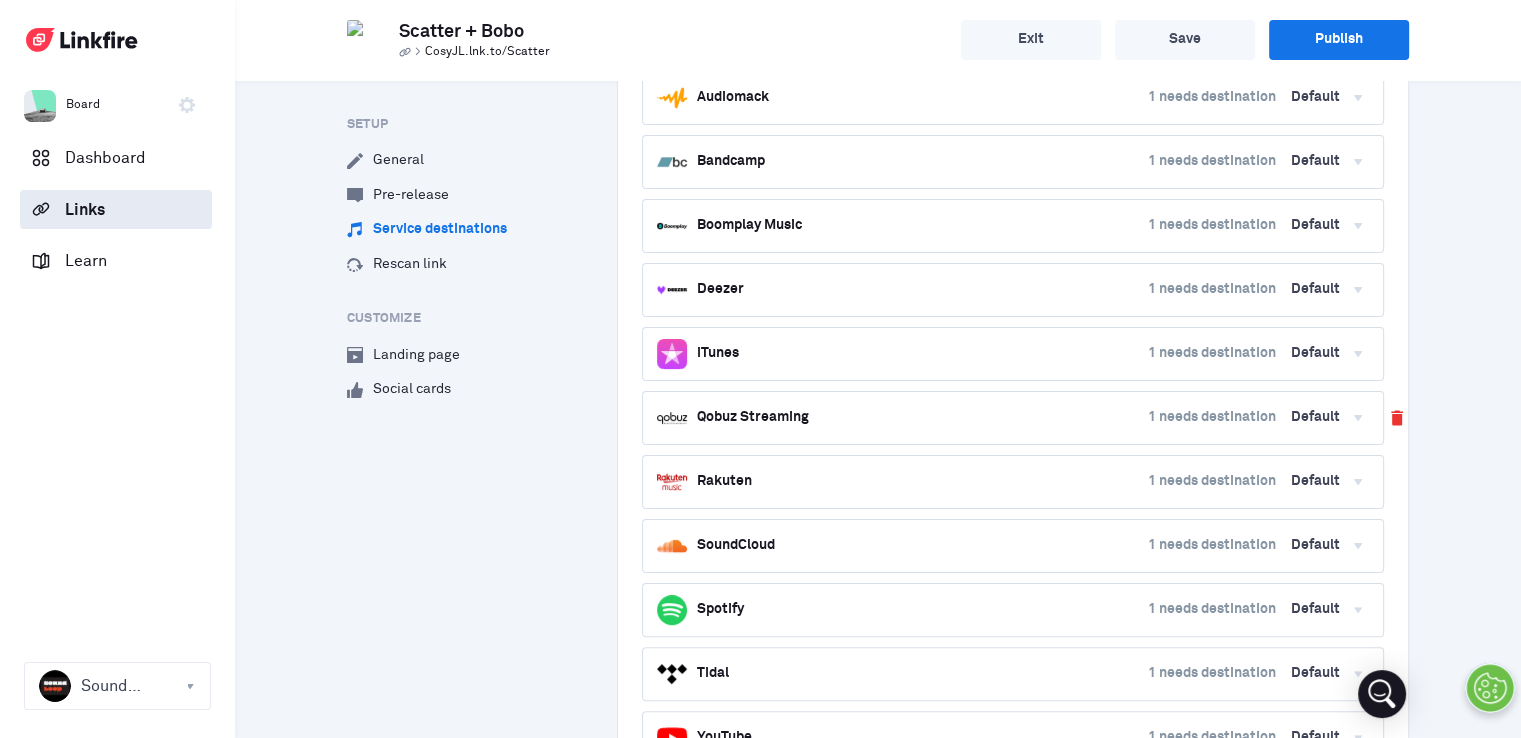 click at bounding box center [1397, 417] 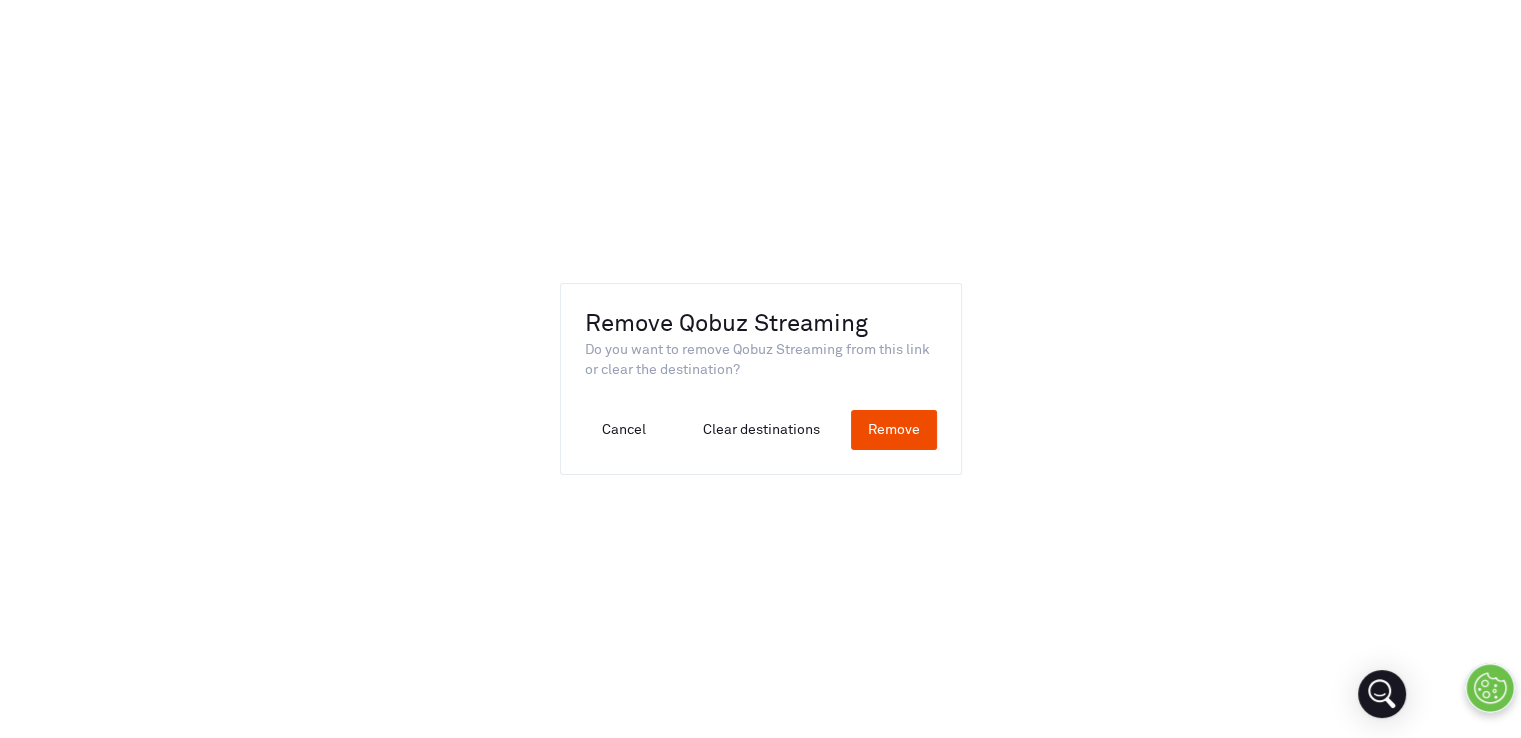 click on "Remove" at bounding box center [894, 430] 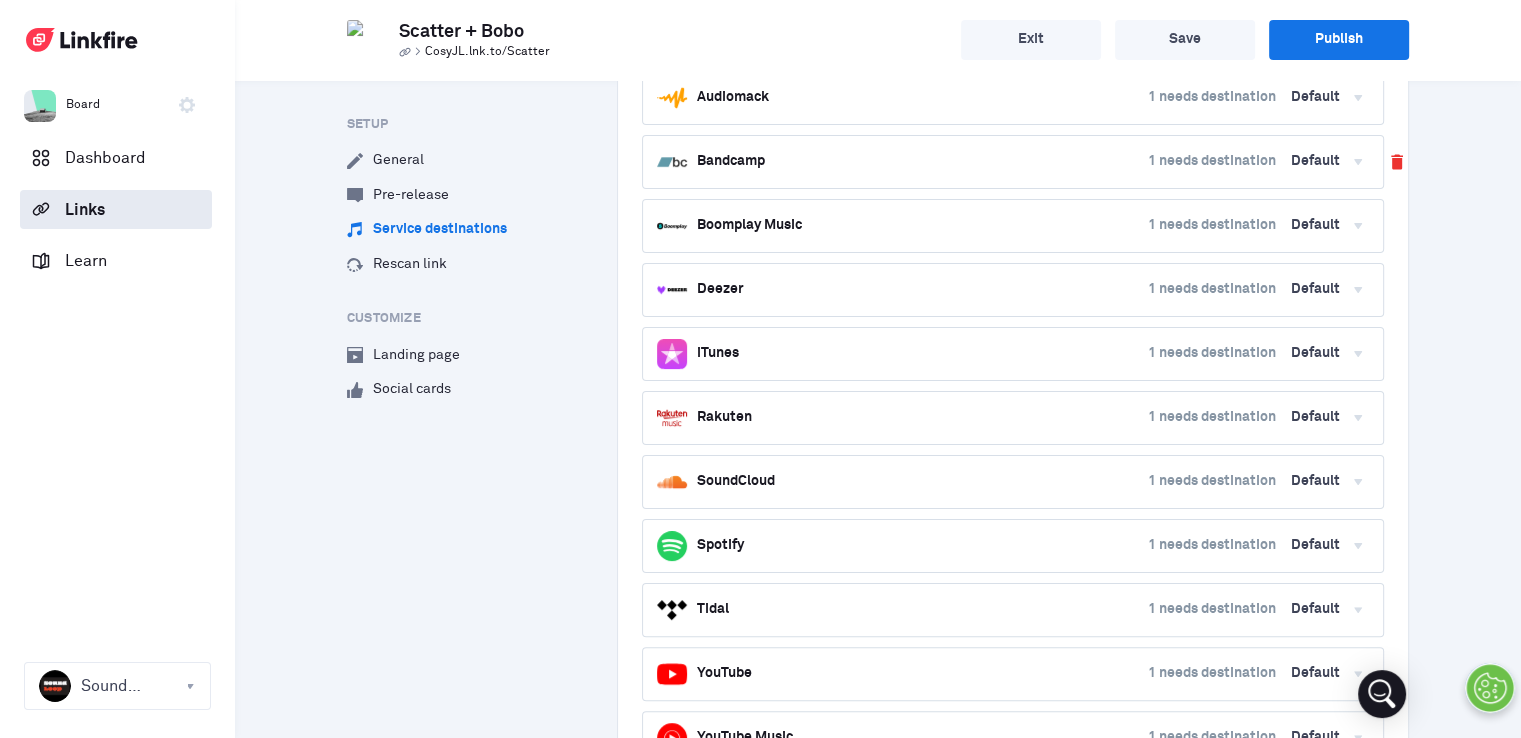 click at bounding box center (1397, 162) 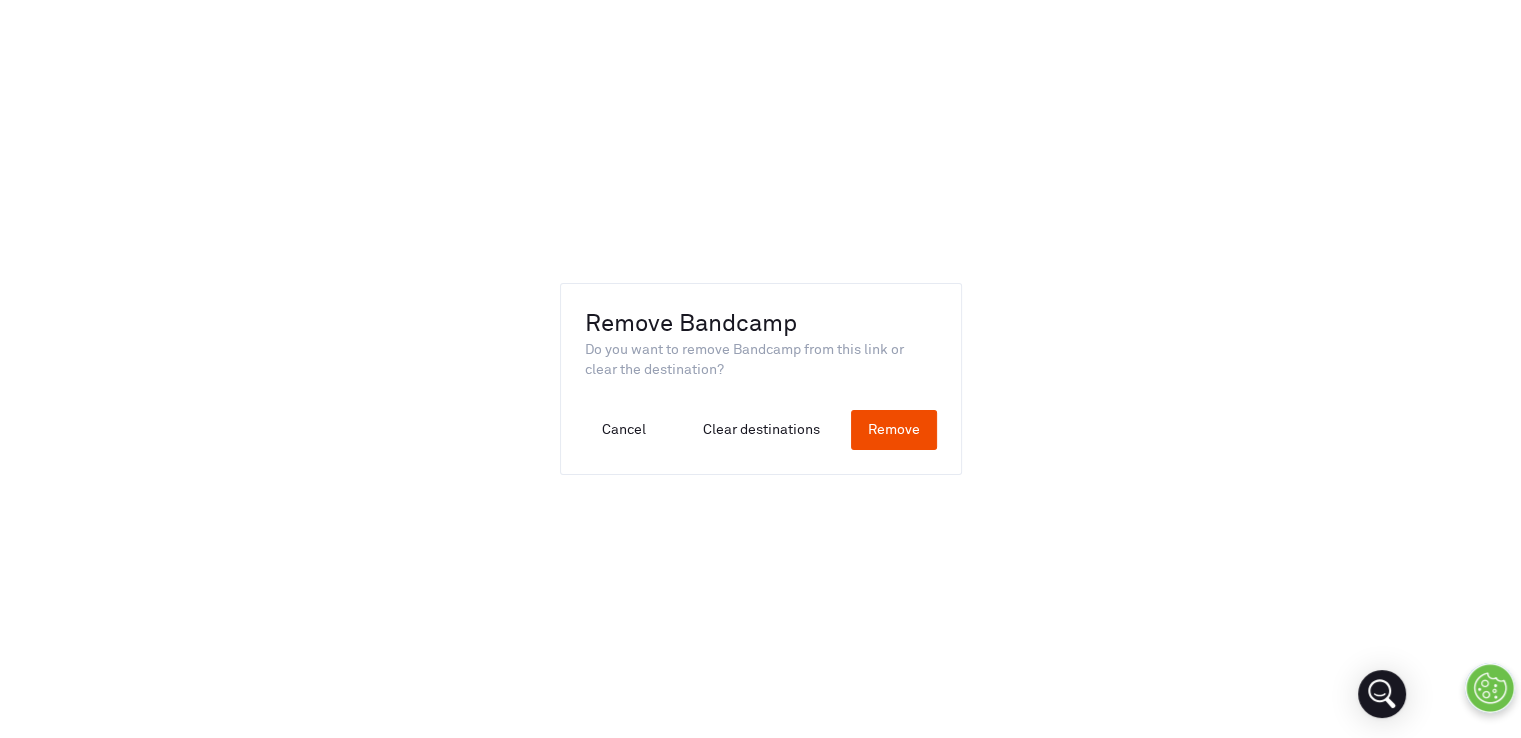 click on "Remove" at bounding box center [894, 430] 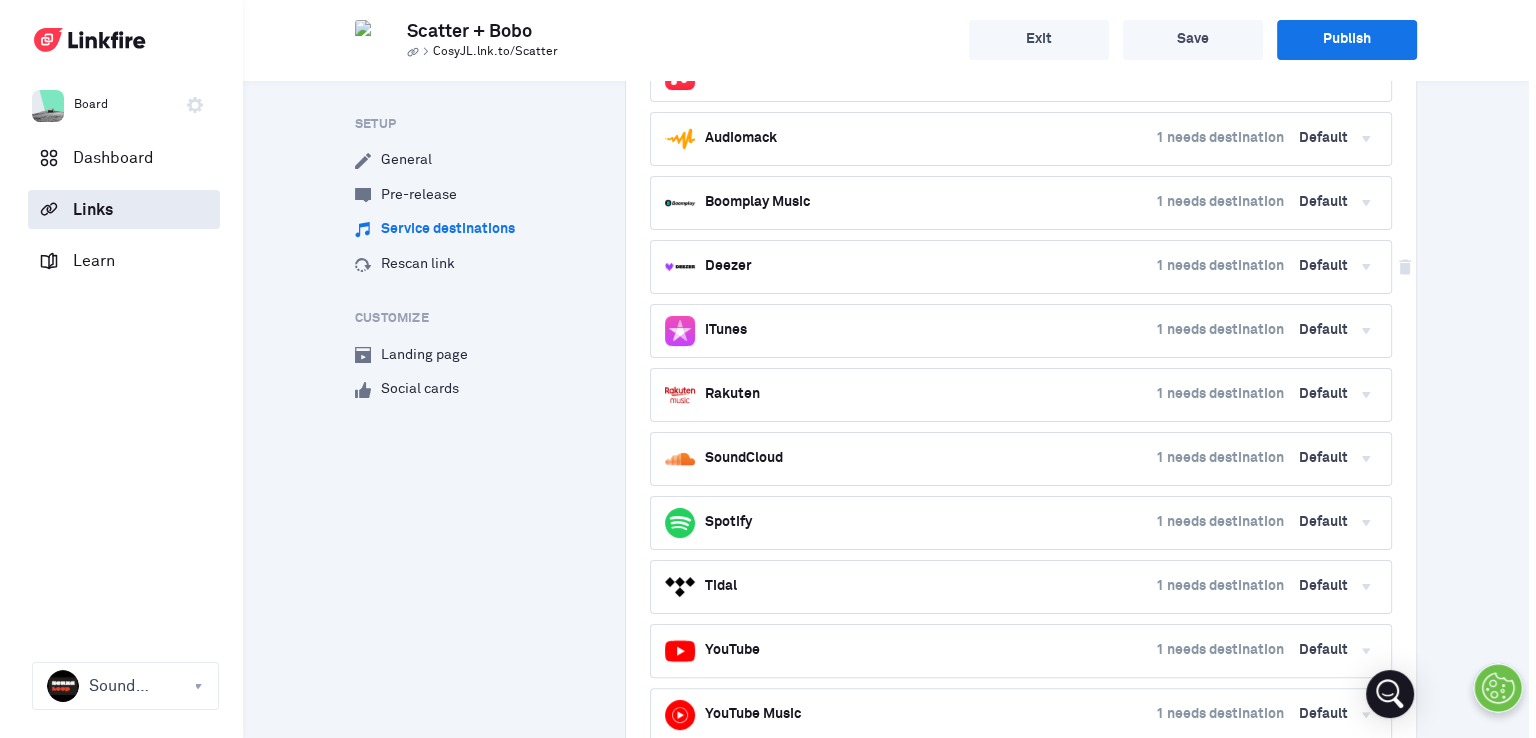 scroll, scrollTop: 319, scrollLeft: 0, axis: vertical 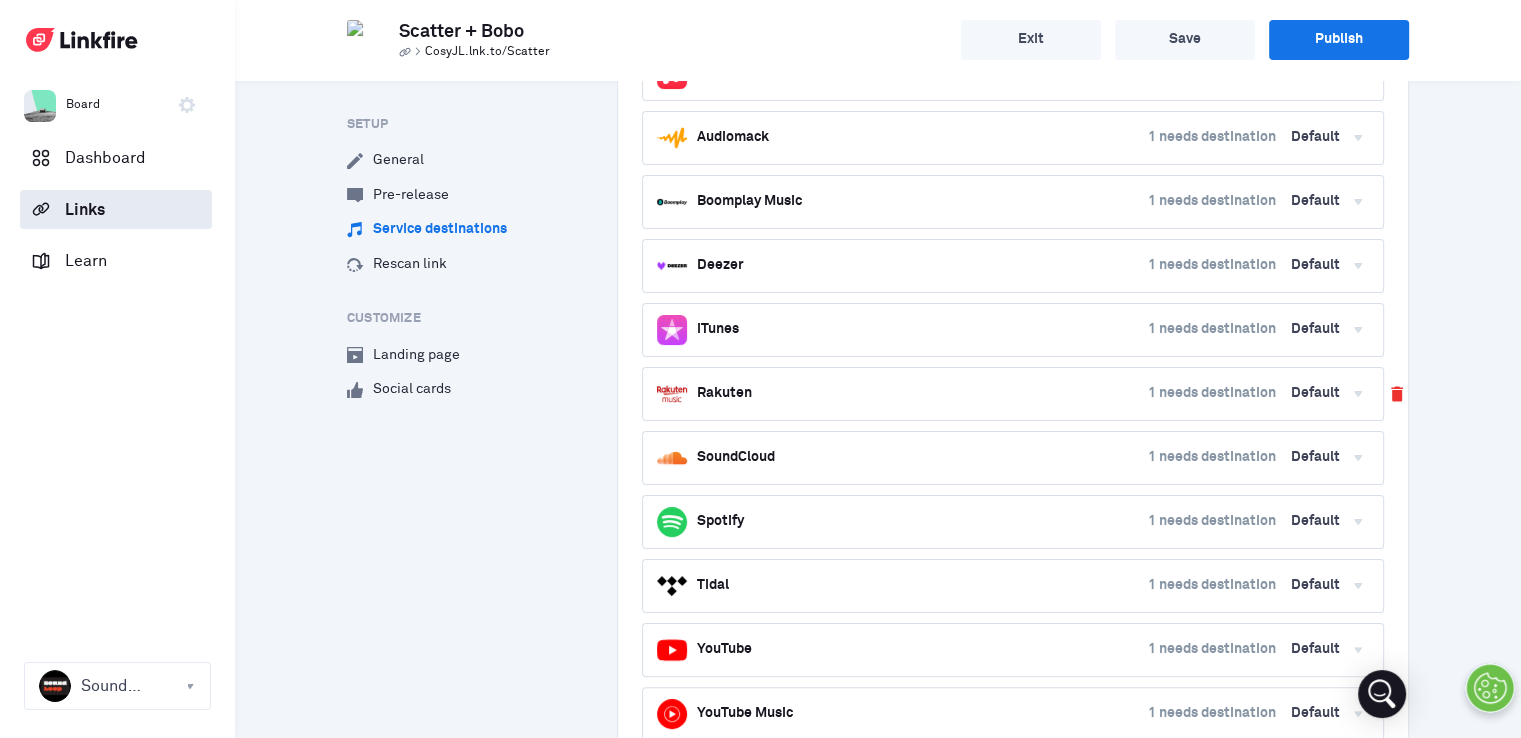 click at bounding box center (1397, 394) 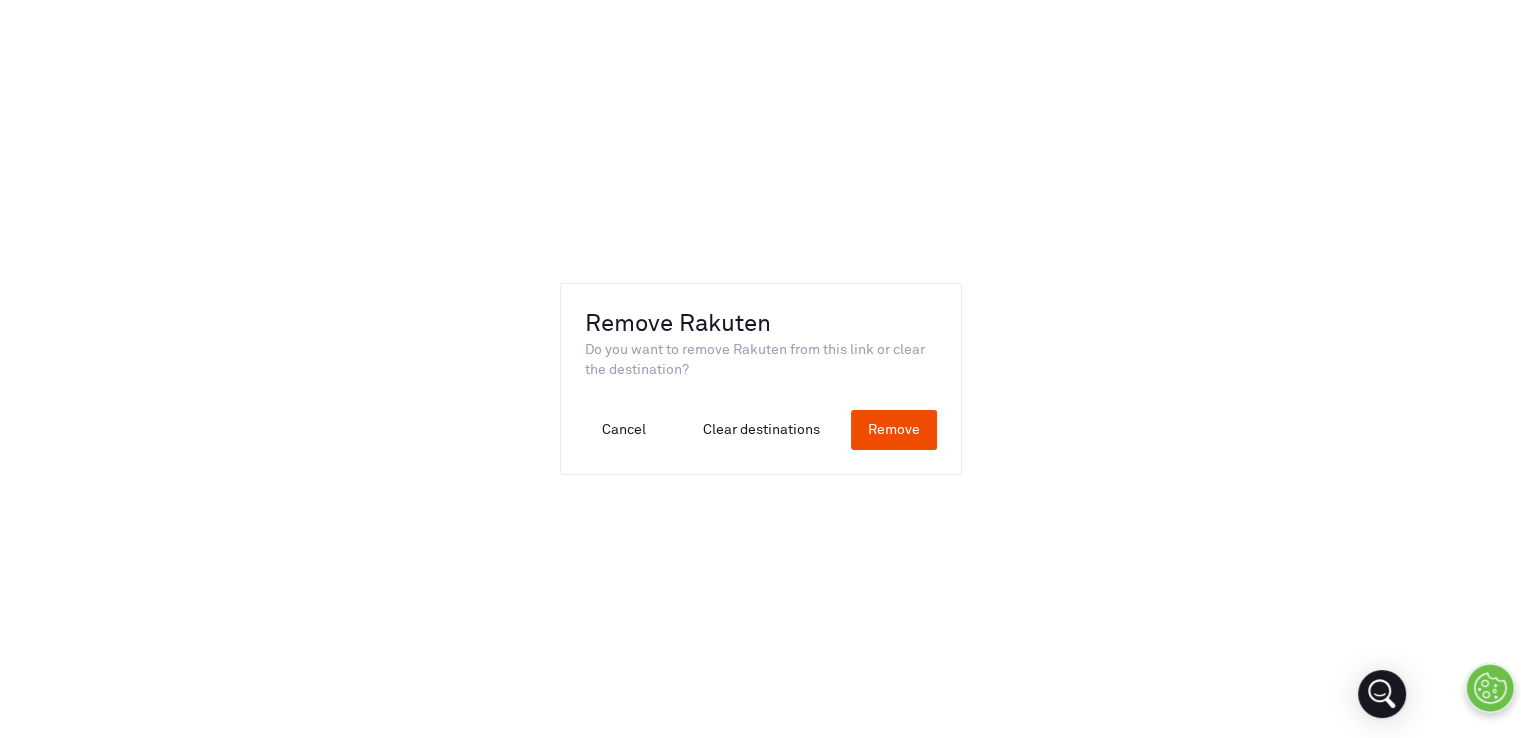 click on "Remove" at bounding box center (894, 430) 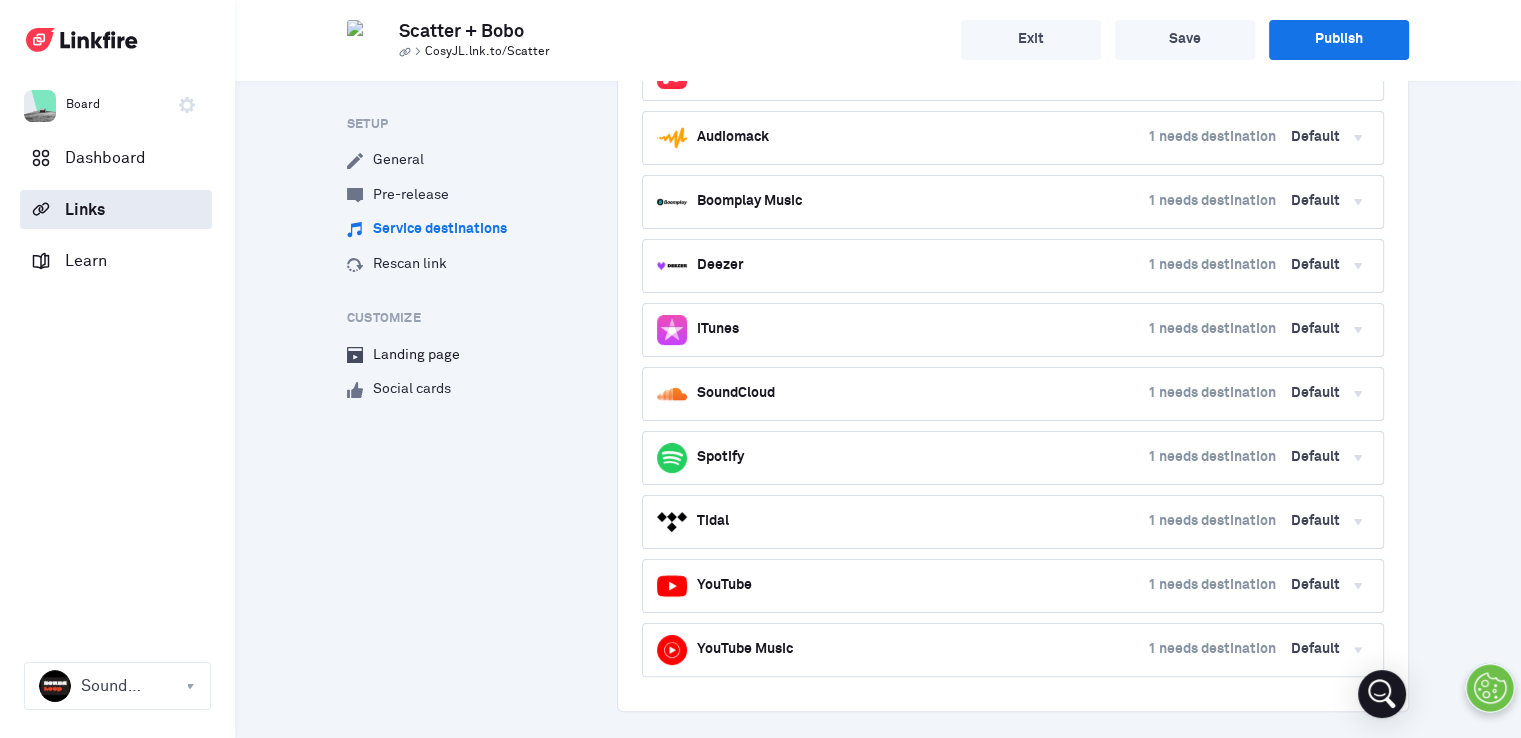click on "Landing page" at bounding box center [403, 355] 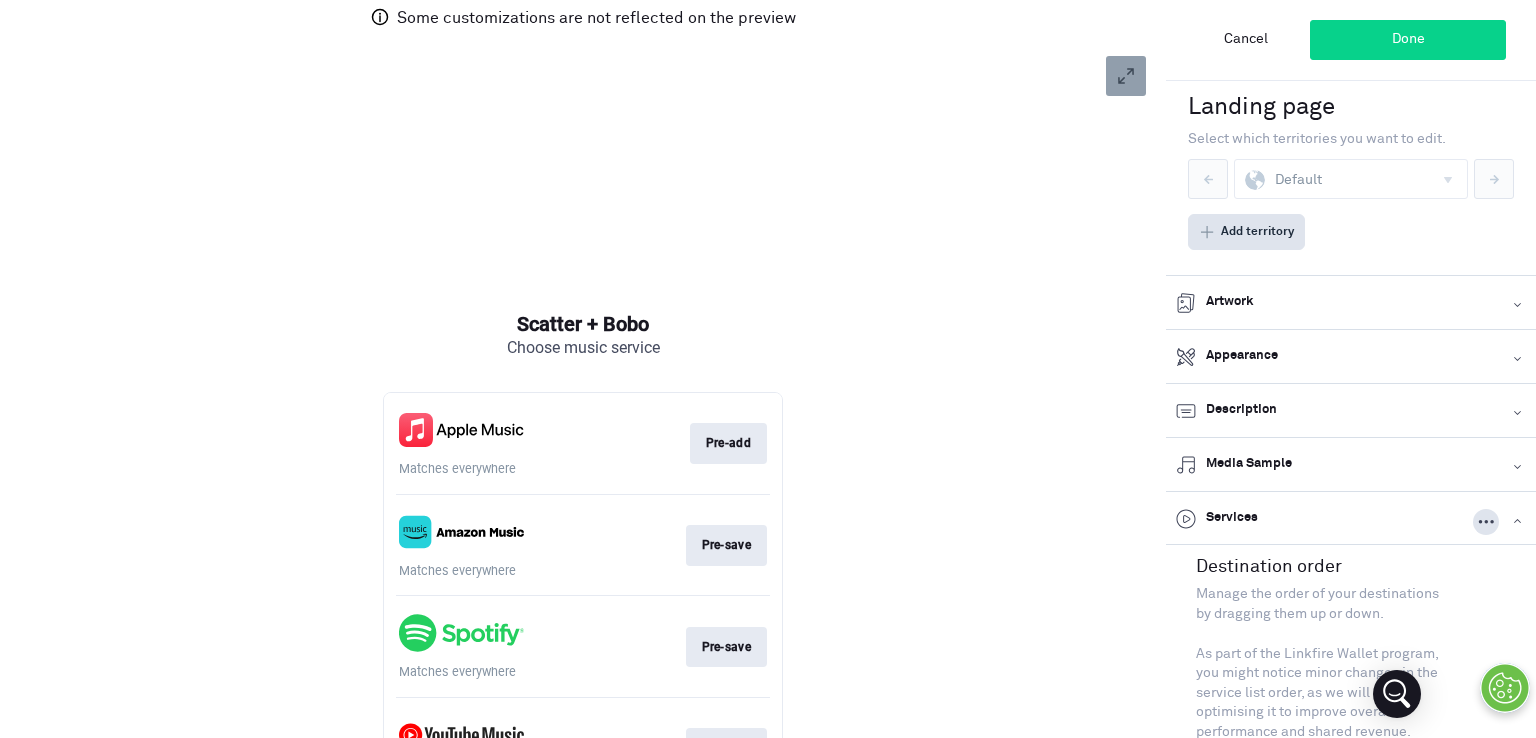 click on "icon_servicetitle-description
Description
Shape" at bounding box center [1351, 410] 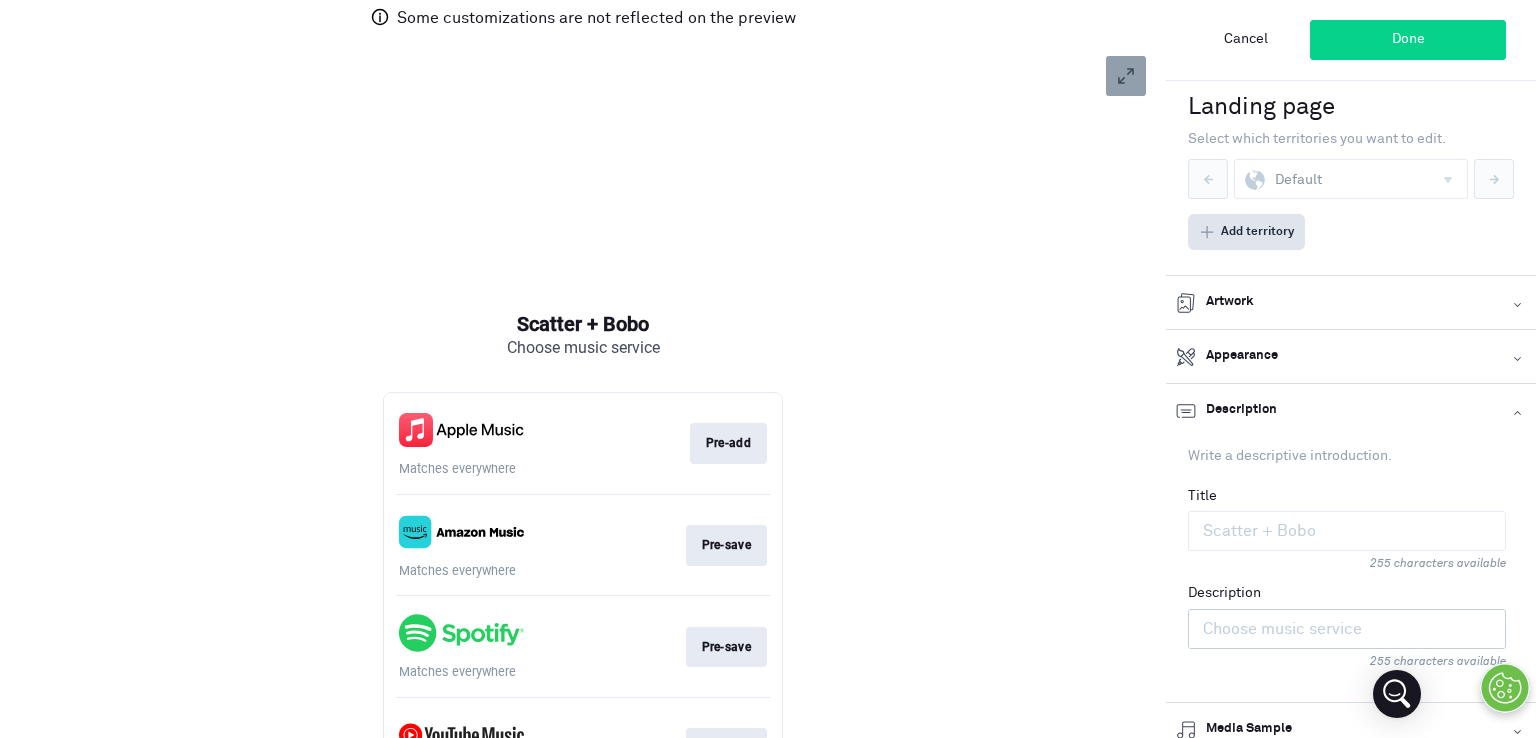click on "Description" at bounding box center (1347, 629) 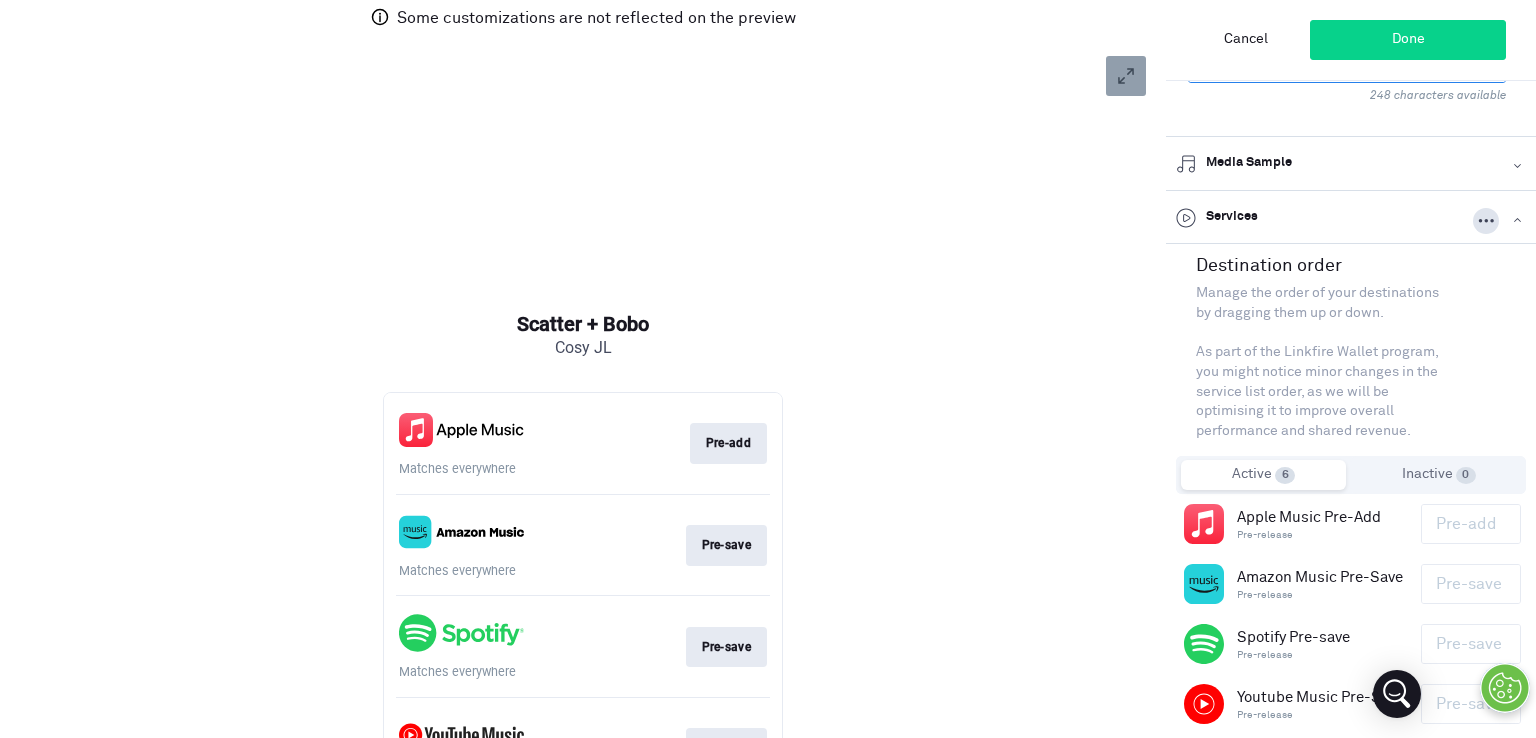 scroll, scrollTop: 576, scrollLeft: 0, axis: vertical 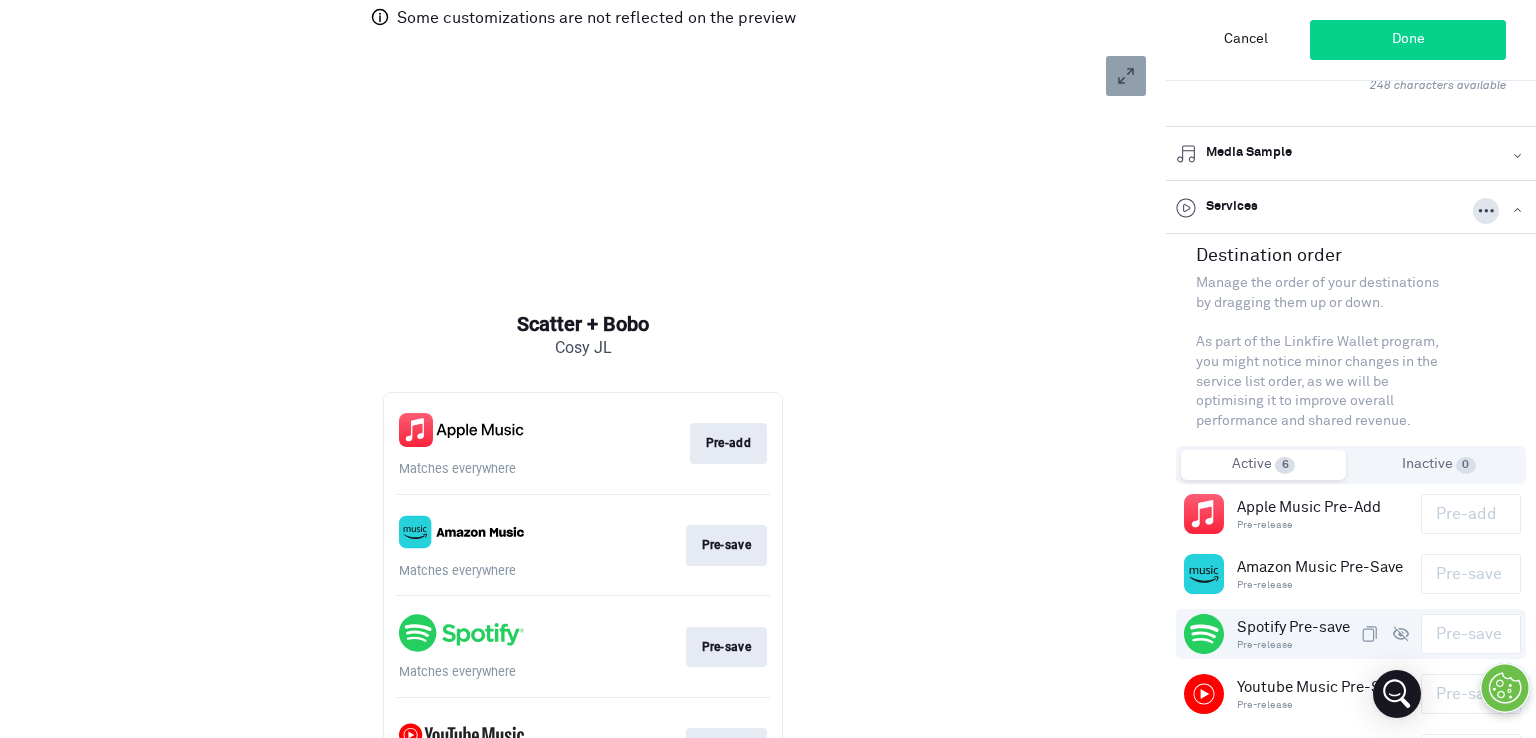 type on "Cosy JL" 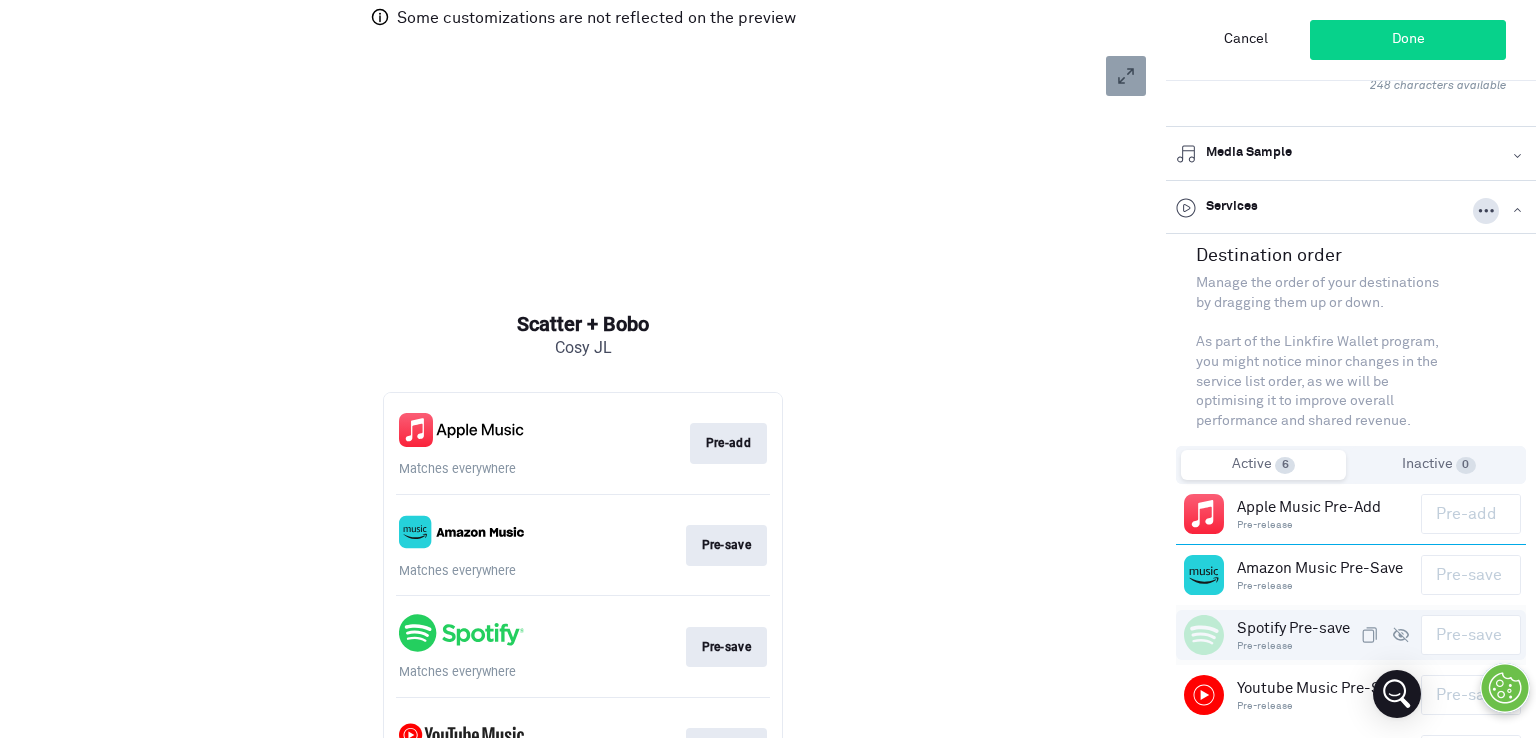 drag, startPoint x: 1276, startPoint y: 641, endPoint x: 1283, endPoint y: 554, distance: 87.28116 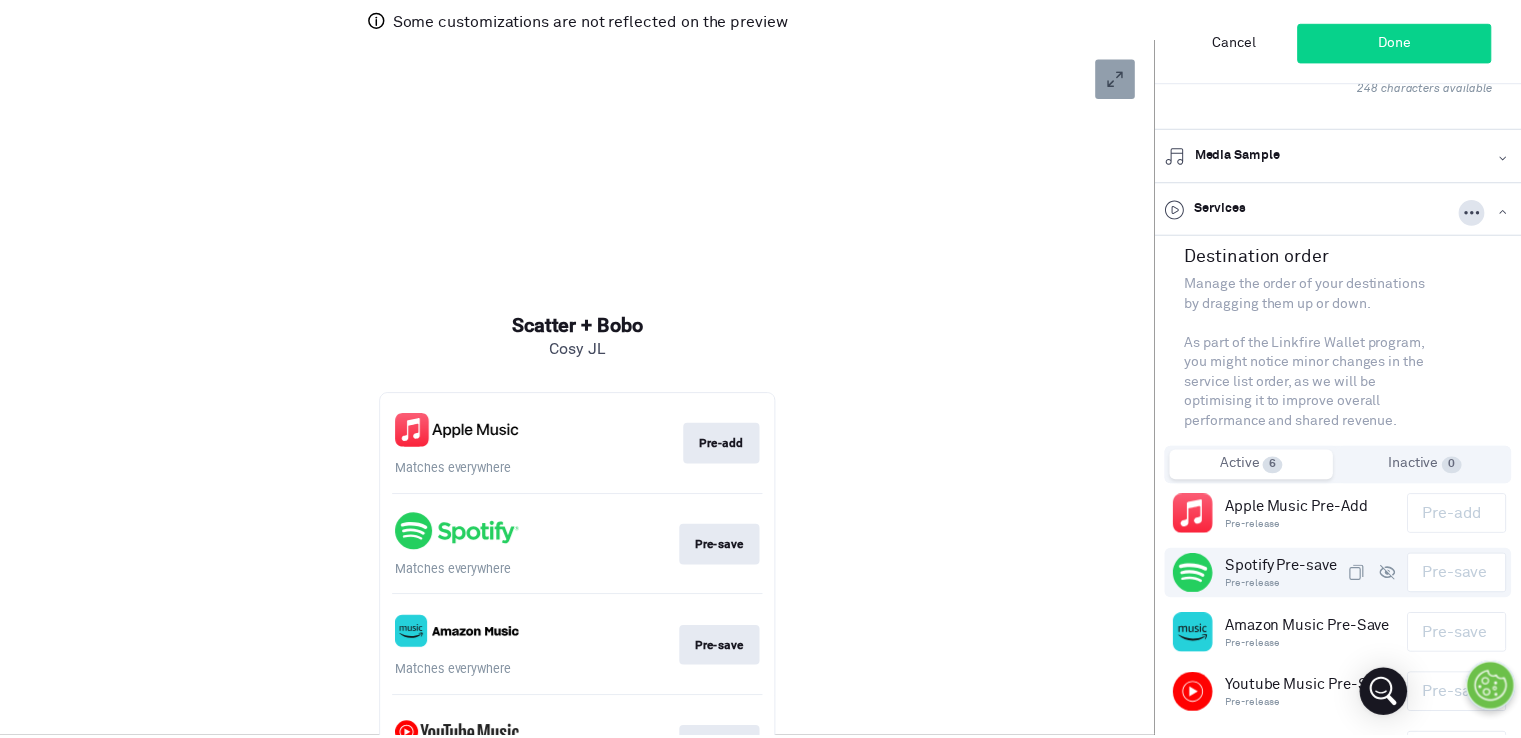 scroll, scrollTop: 710, scrollLeft: 0, axis: vertical 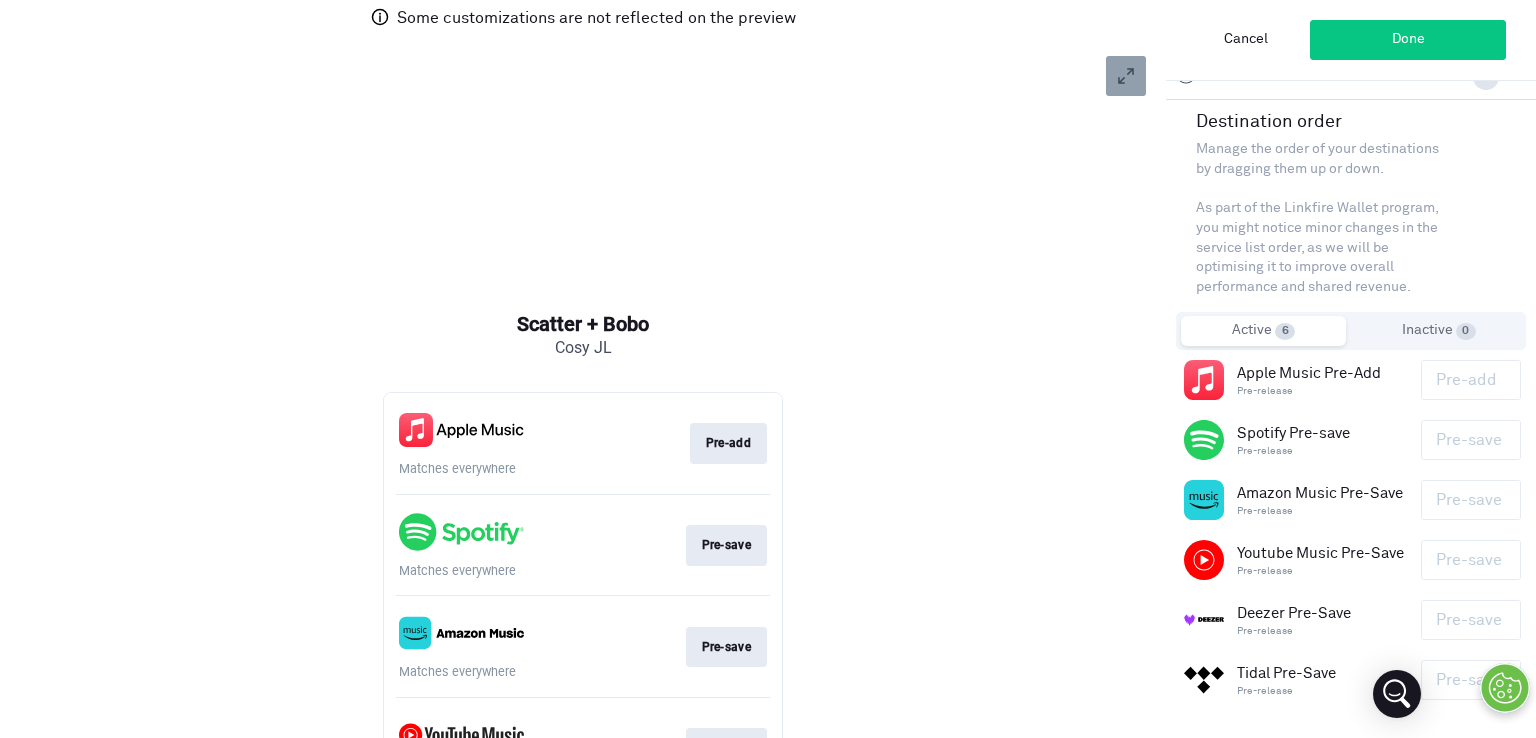 click on "Done" at bounding box center (1408, 40) 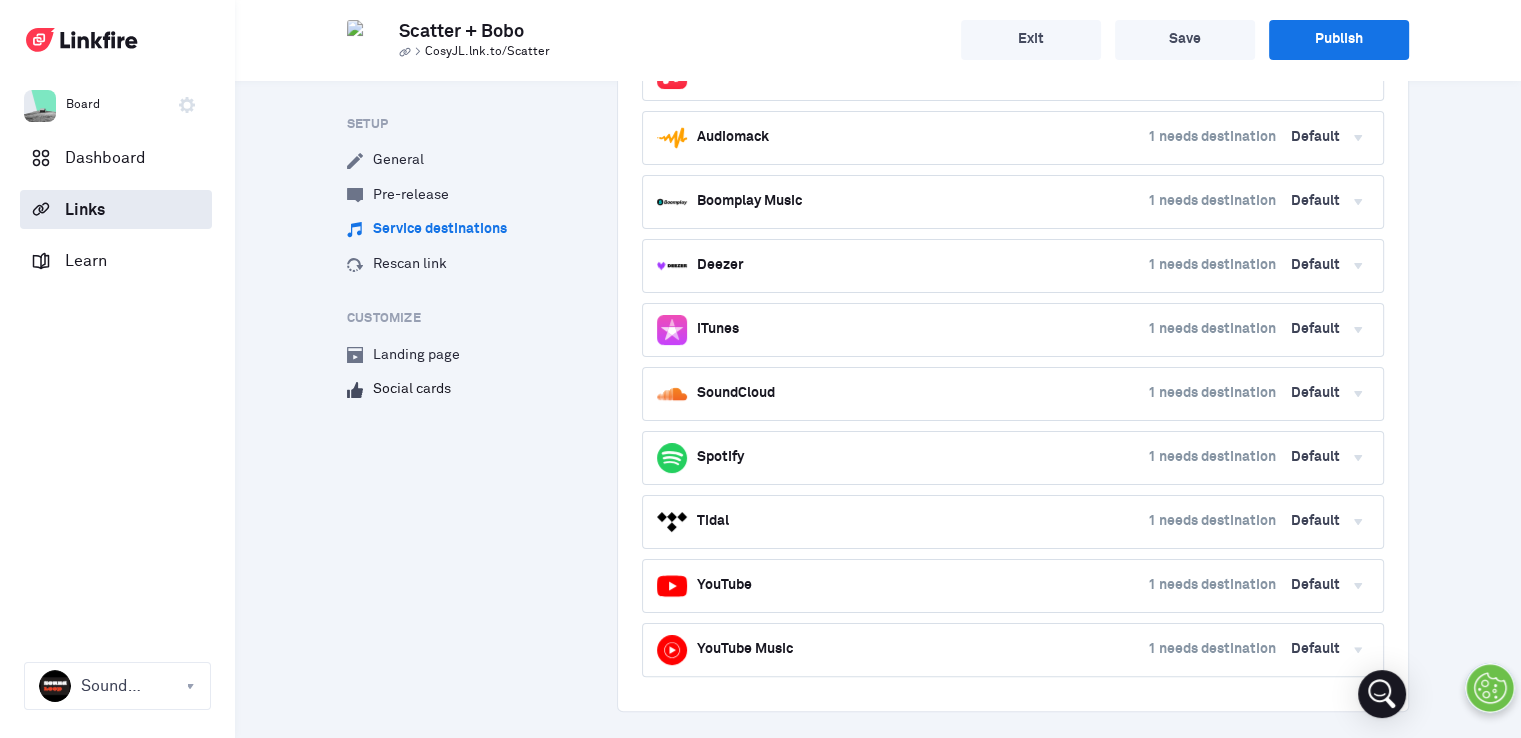 click on "Social cards" at bounding box center [399, 390] 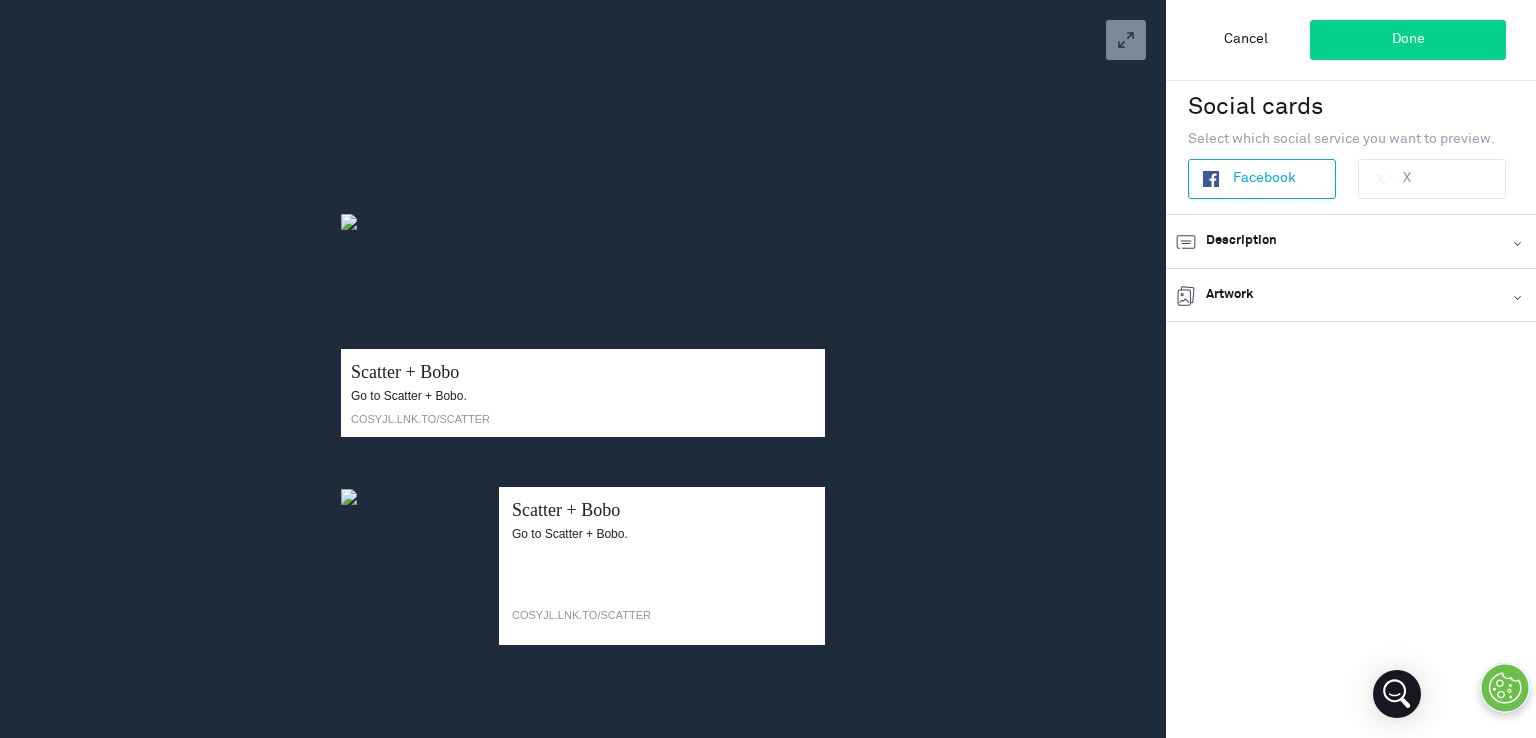 click on "icon_servicetitle-description
Description
Shape" at bounding box center [1351, 241] 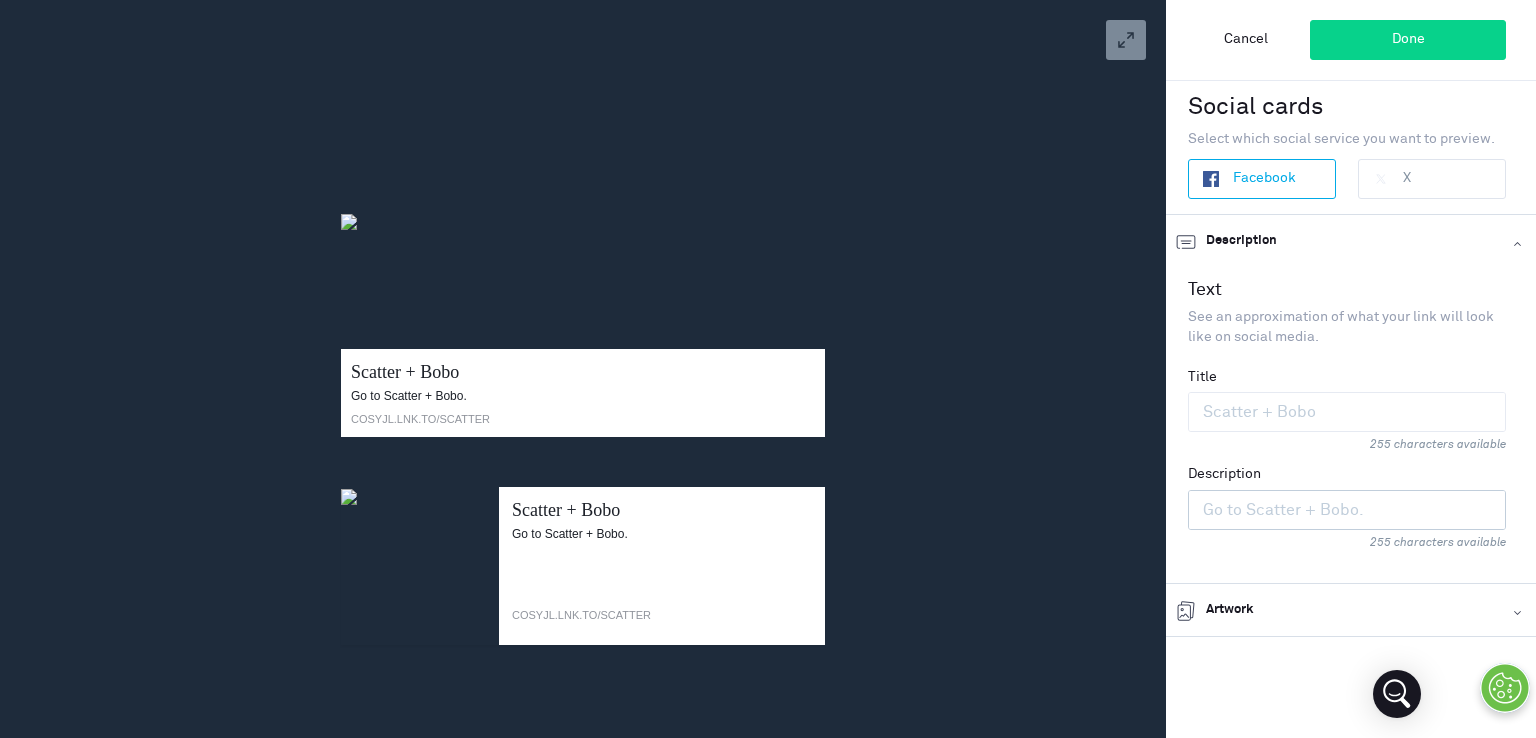 click on "Description" at bounding box center [1347, 510] 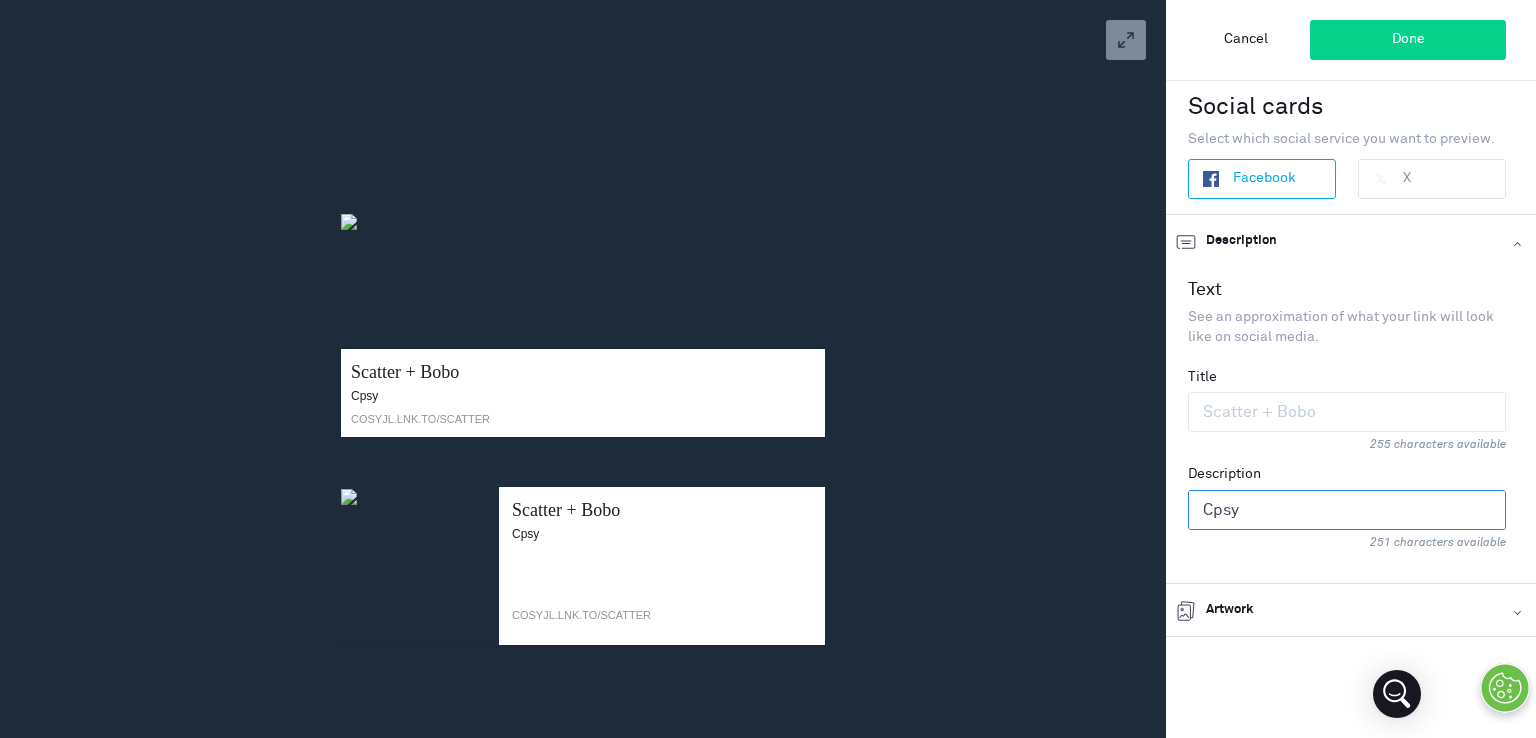 click on "Cpsy" at bounding box center (1347, 510) 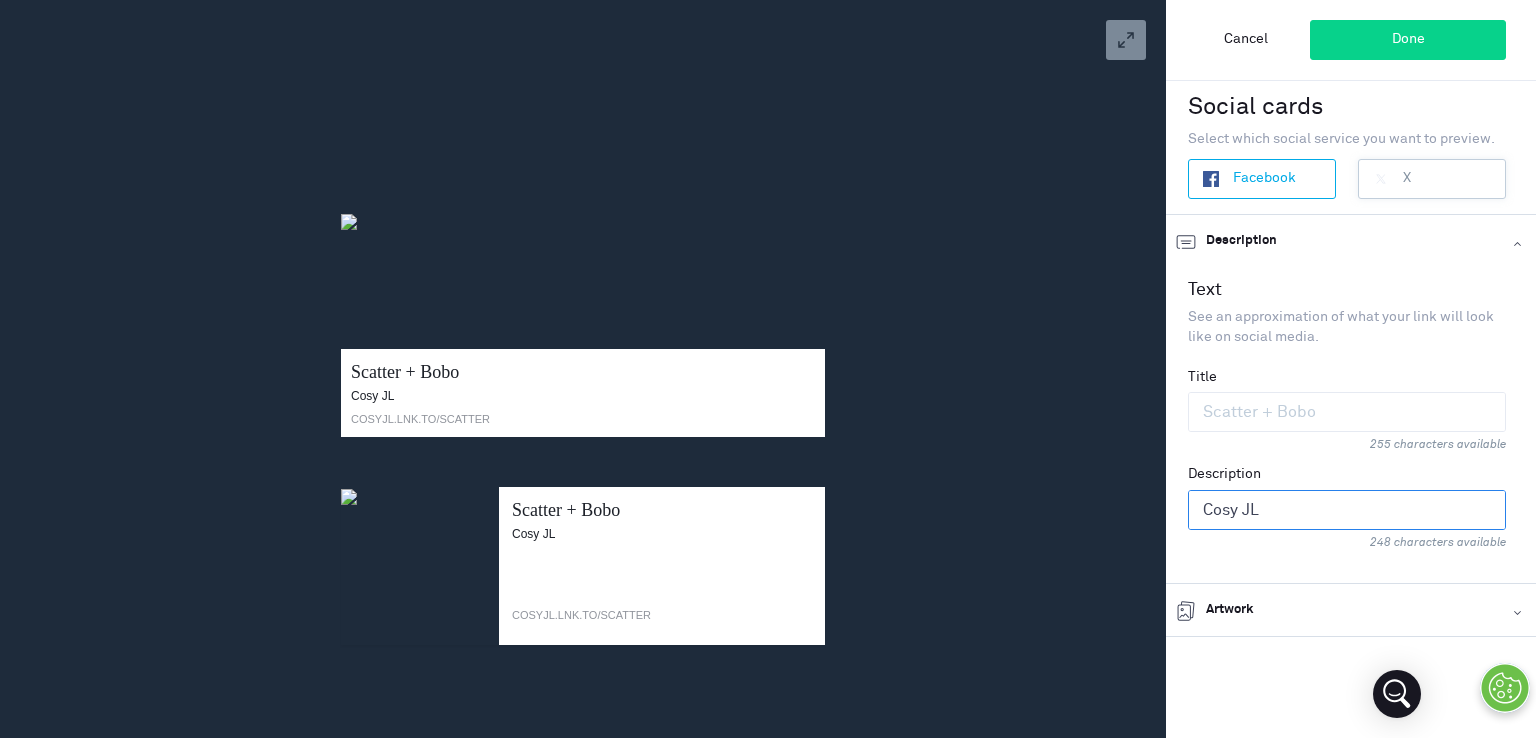 type on "Cosy JL" 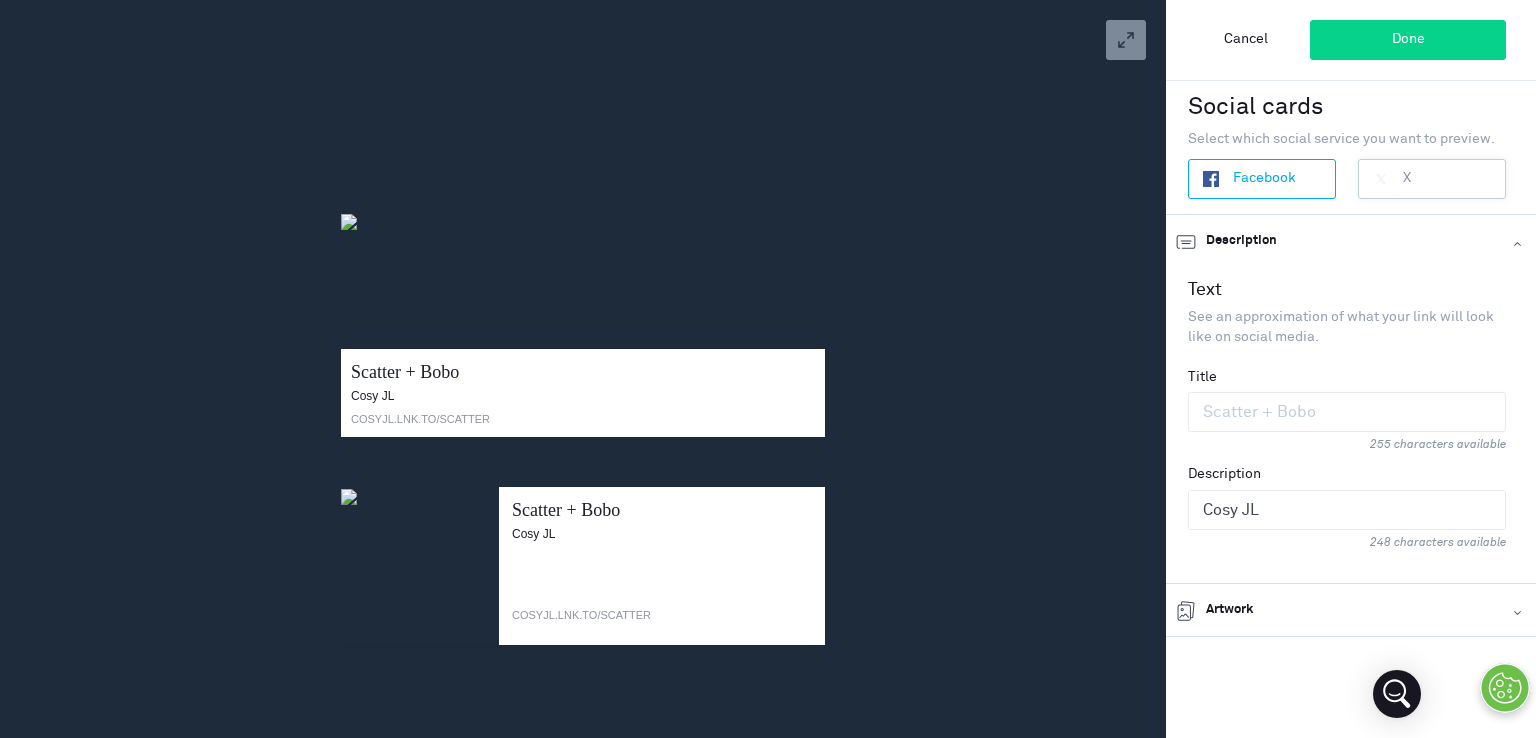 click on "X" at bounding box center [1432, 179] 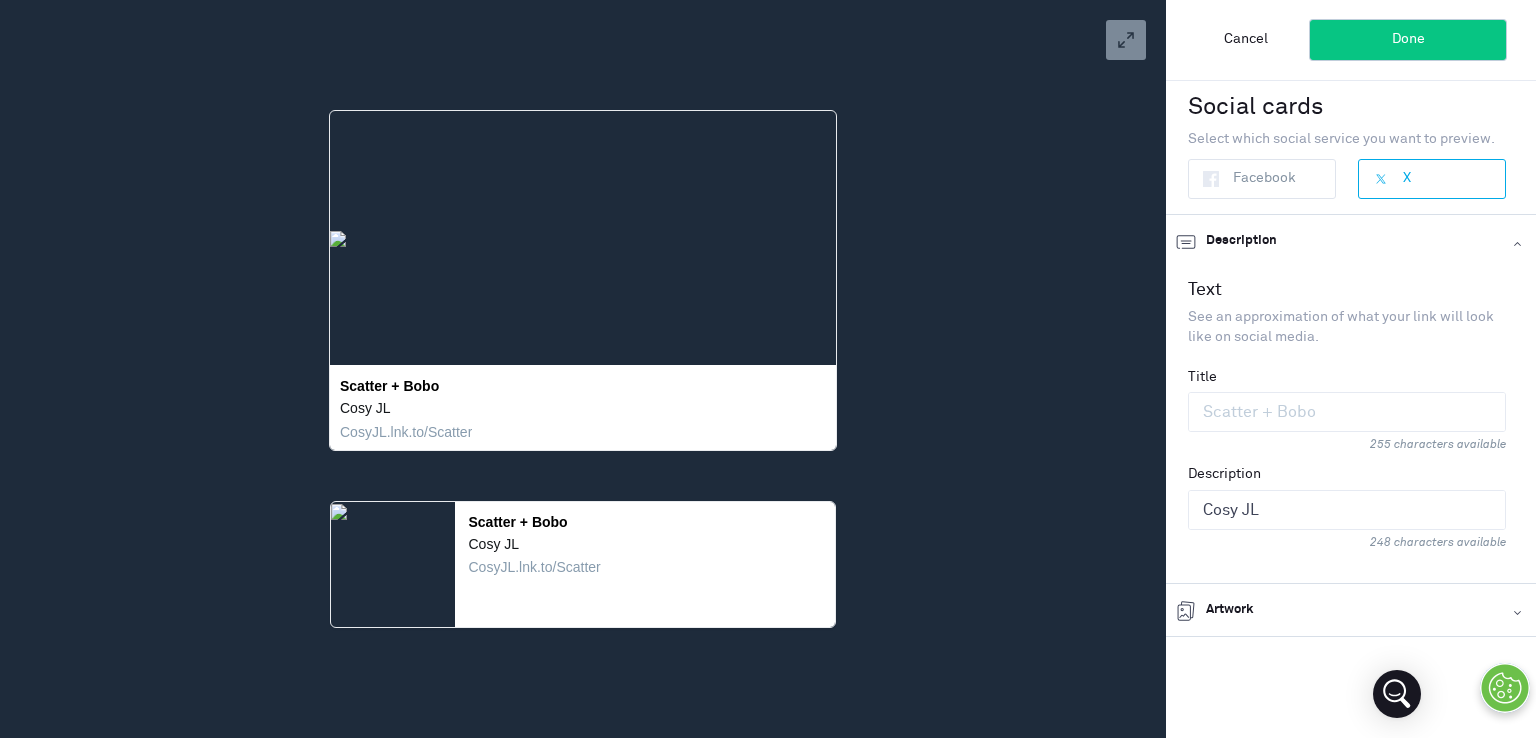 click on "Done" at bounding box center (1408, 40) 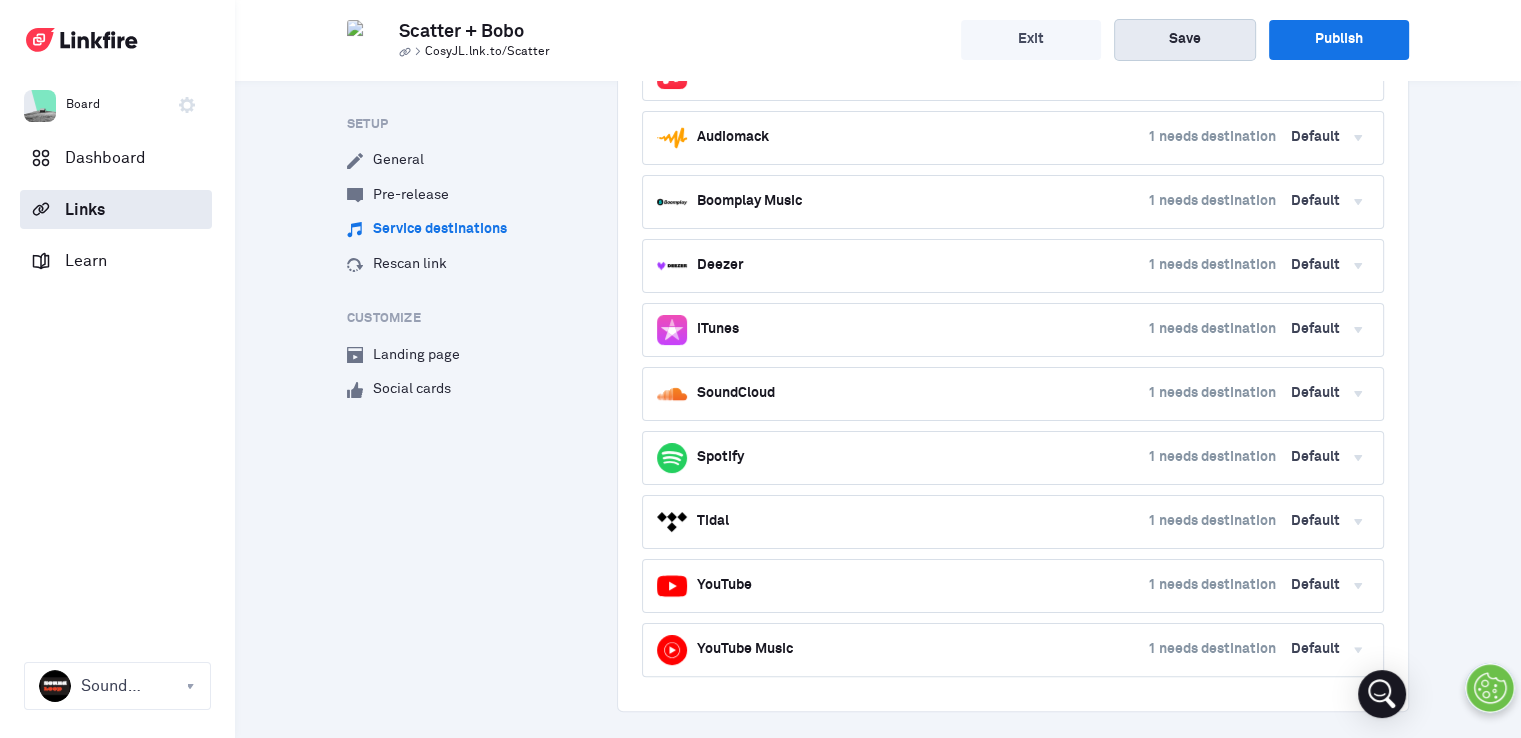 click on "Save" at bounding box center [1185, 40] 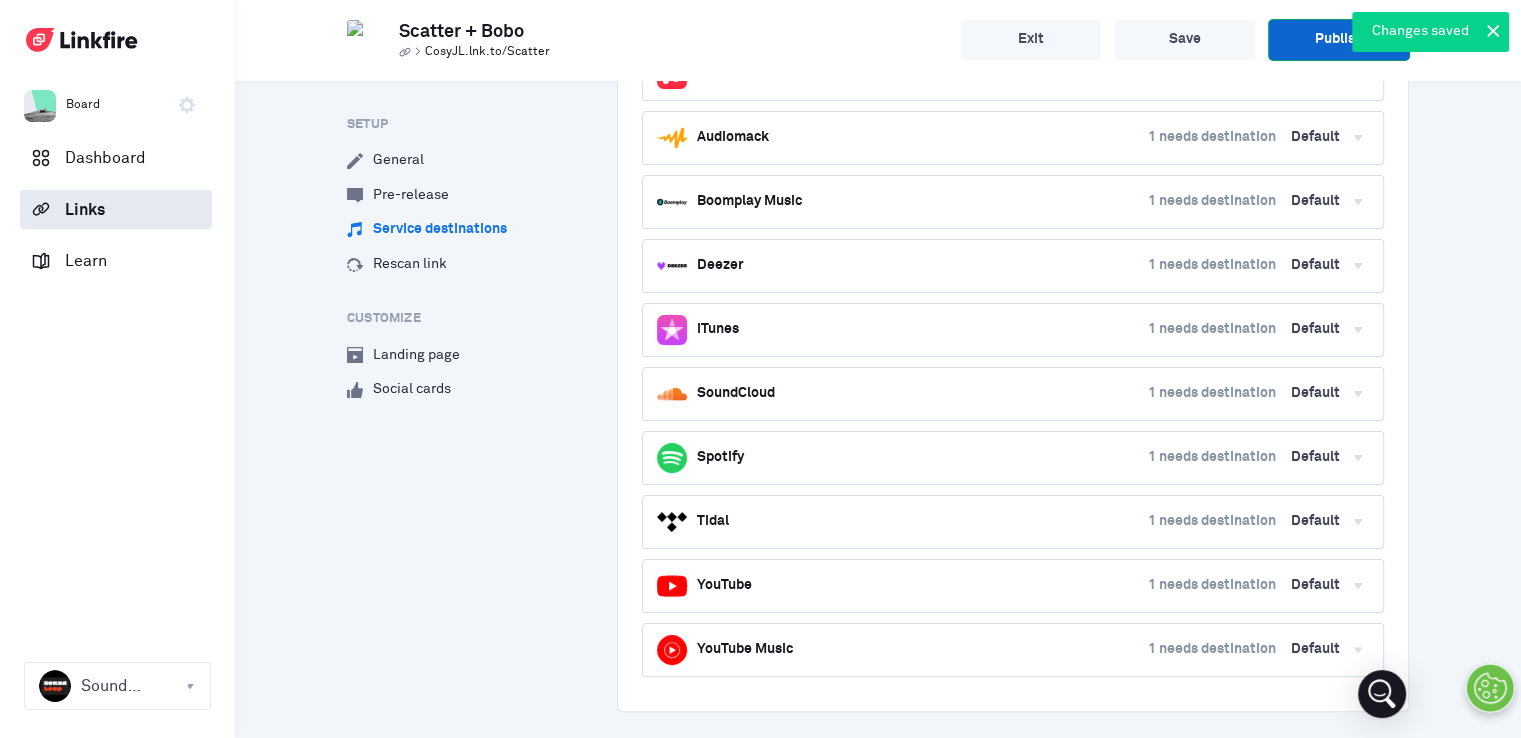click on "Publish" at bounding box center [1339, 40] 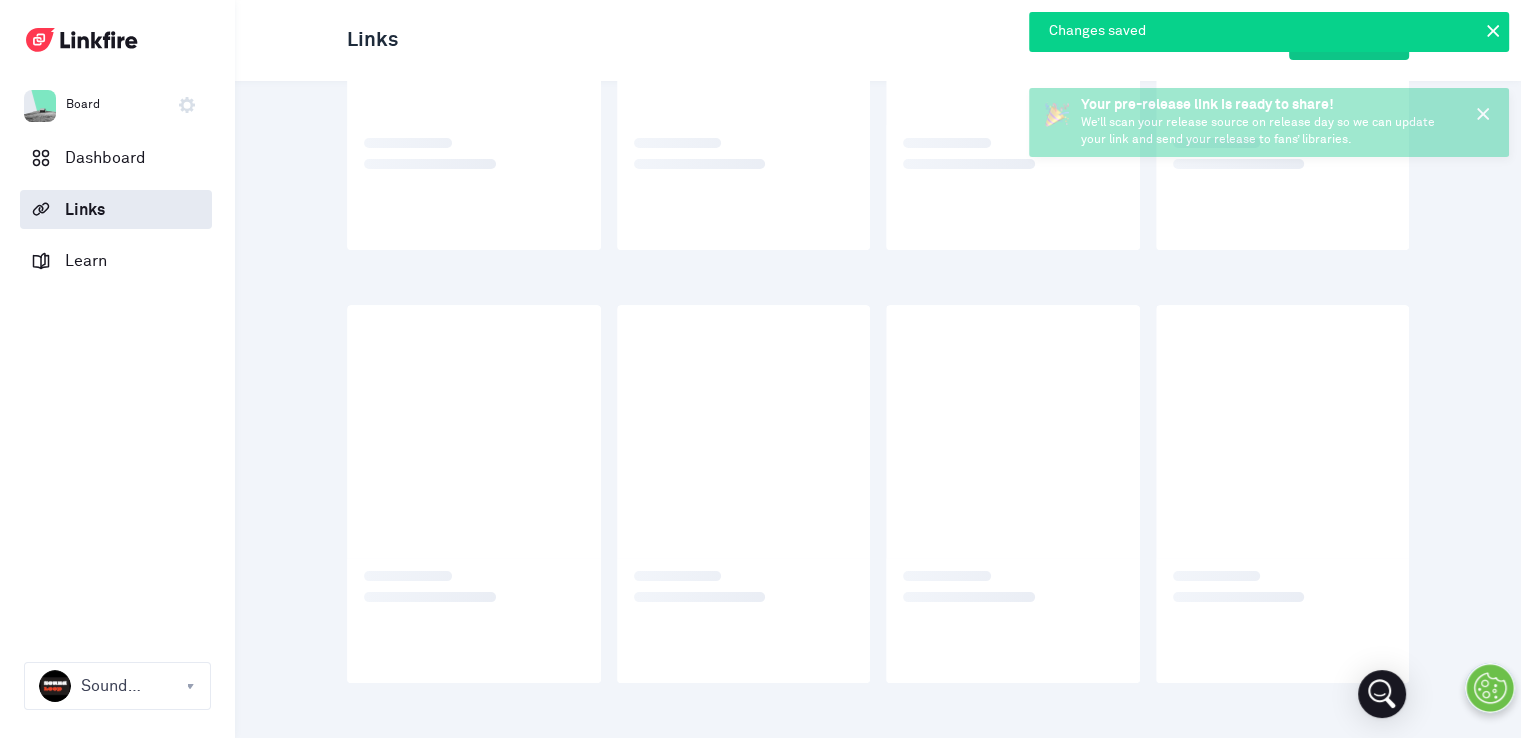 scroll, scrollTop: 0, scrollLeft: 0, axis: both 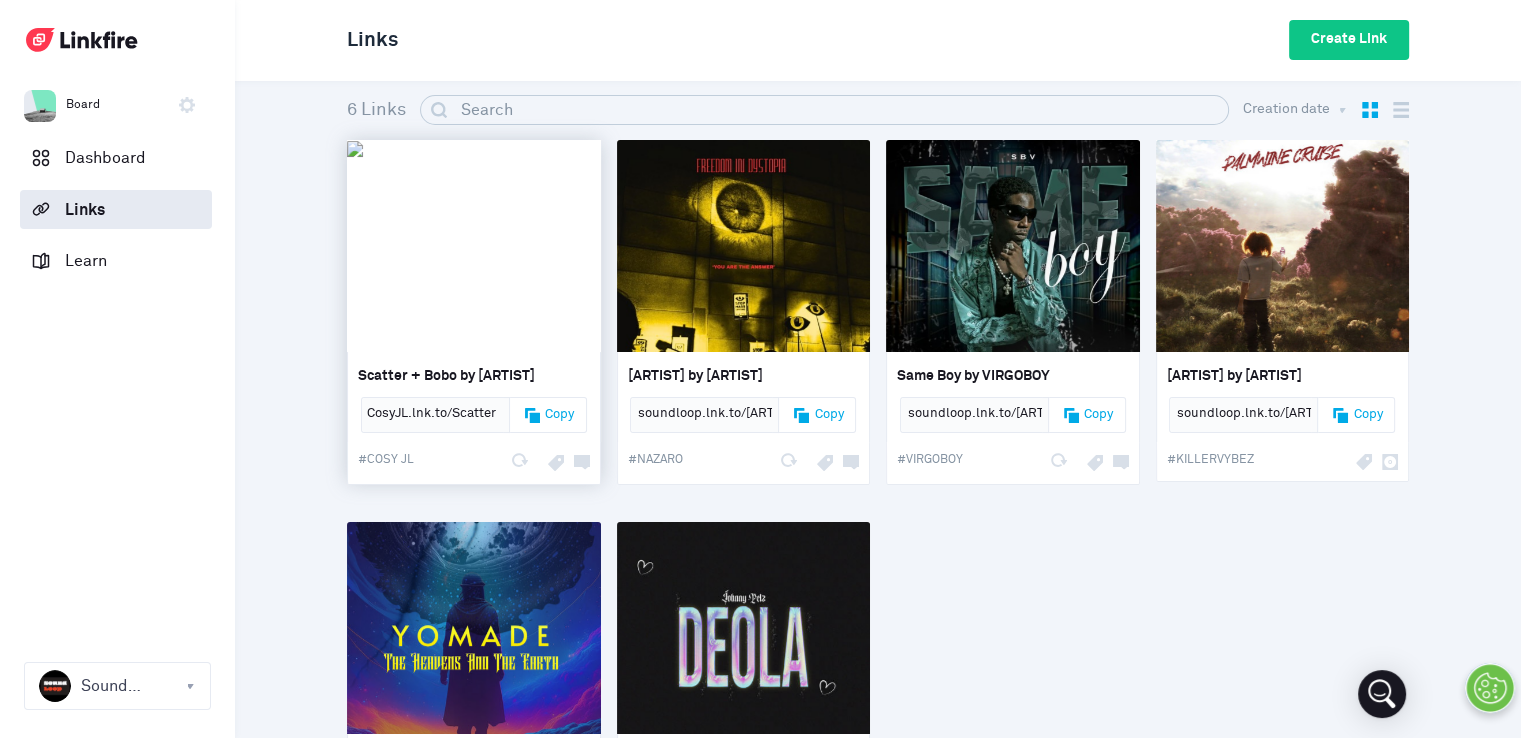 click at bounding box center (535, 417) 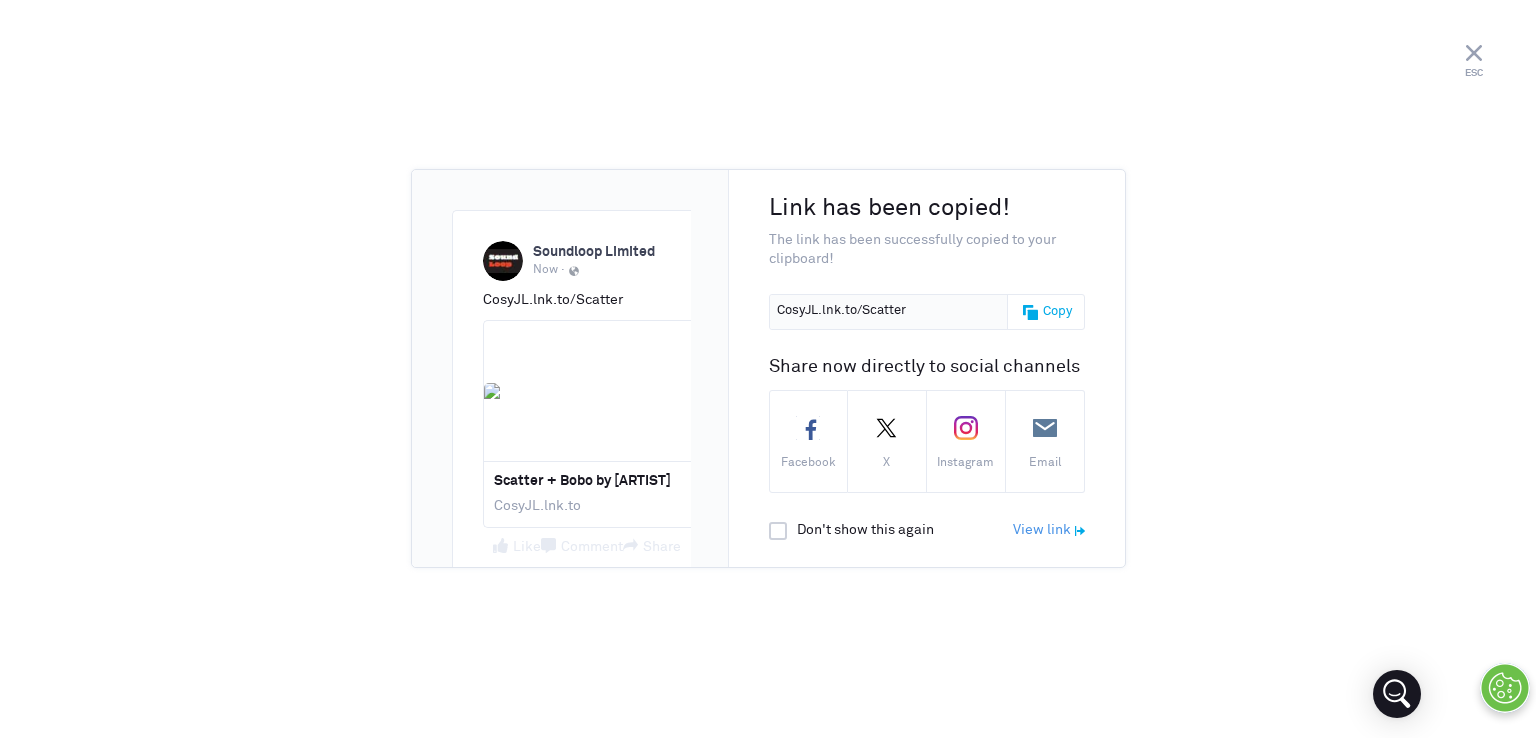 click on "Copy" at bounding box center (1042, 312) 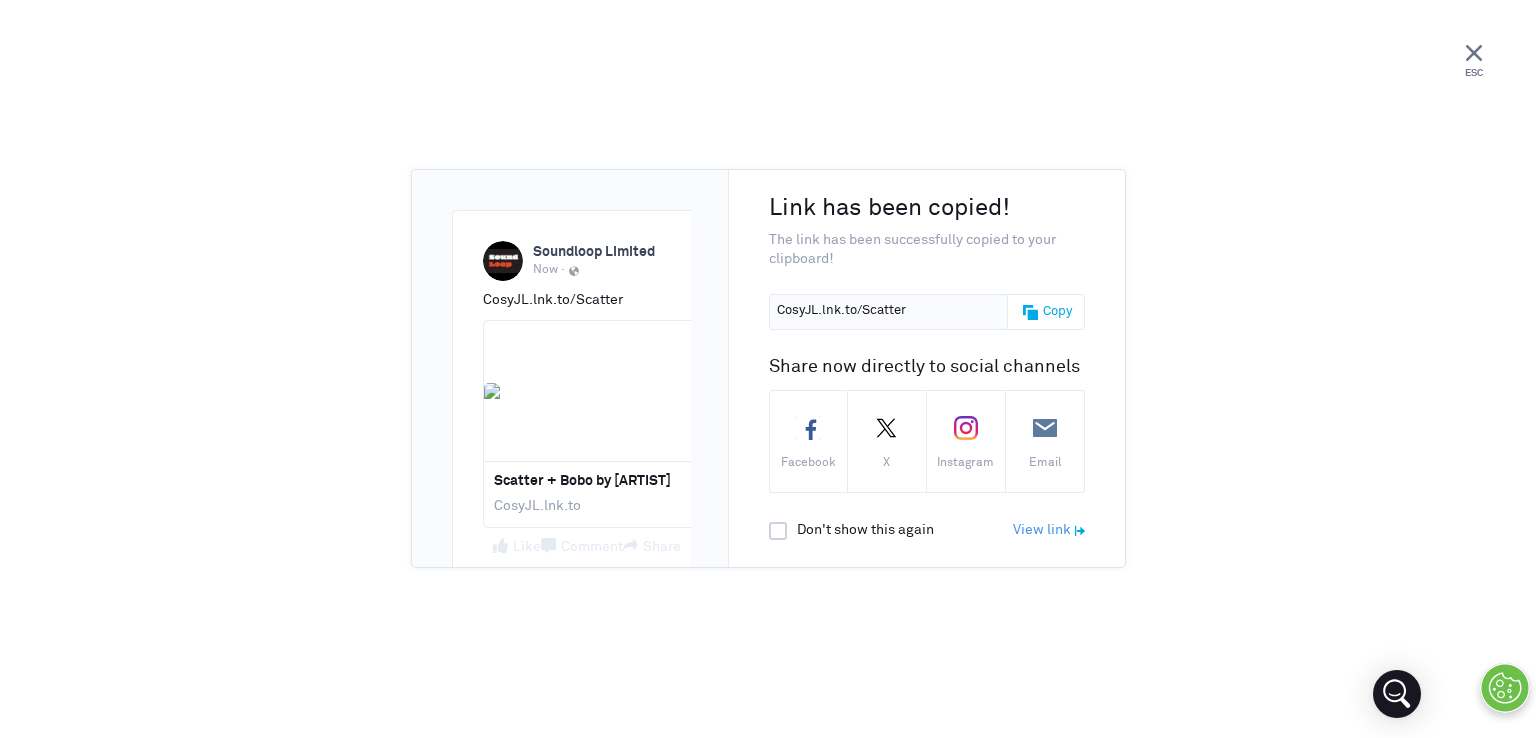 click at bounding box center (1474, 52) 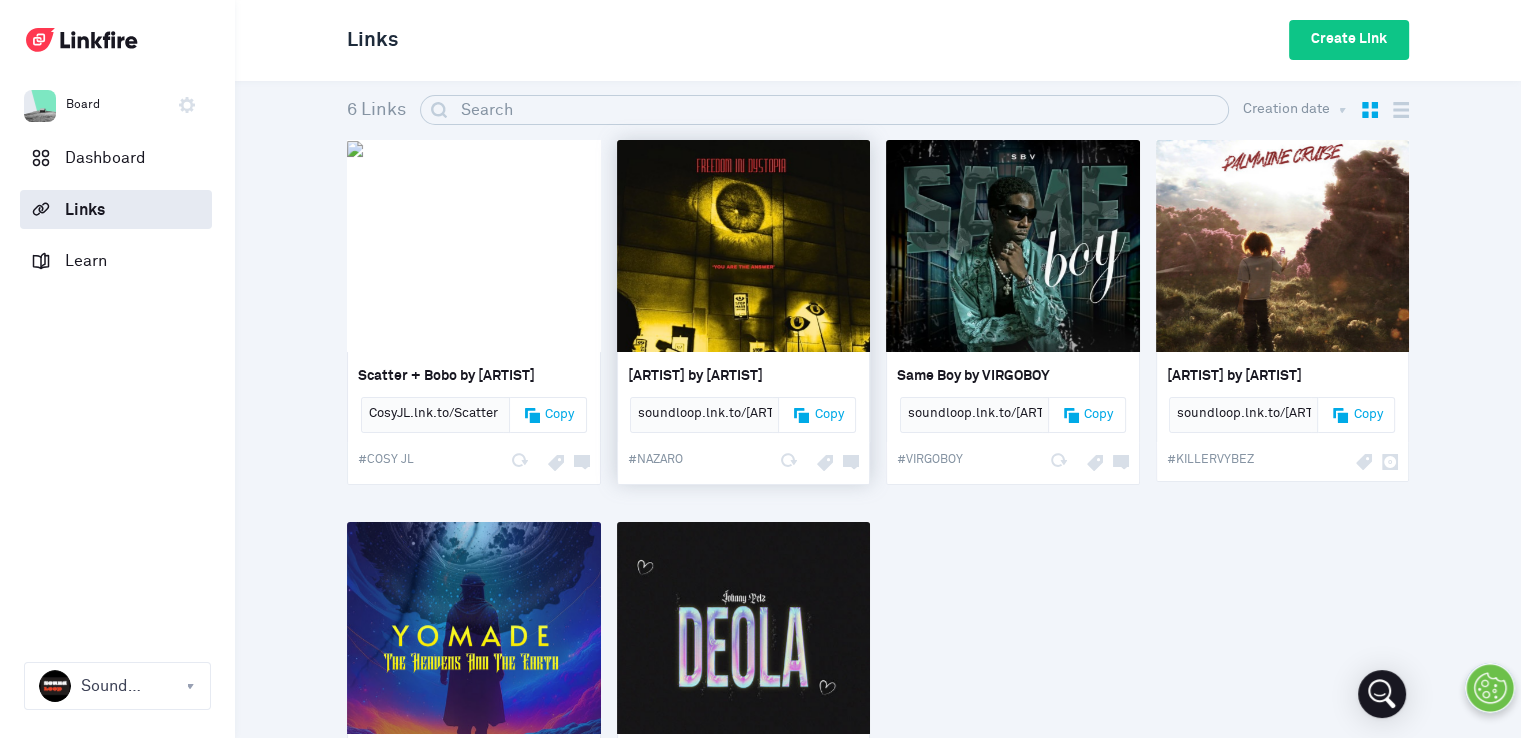 scroll, scrollTop: 0, scrollLeft: 0, axis: both 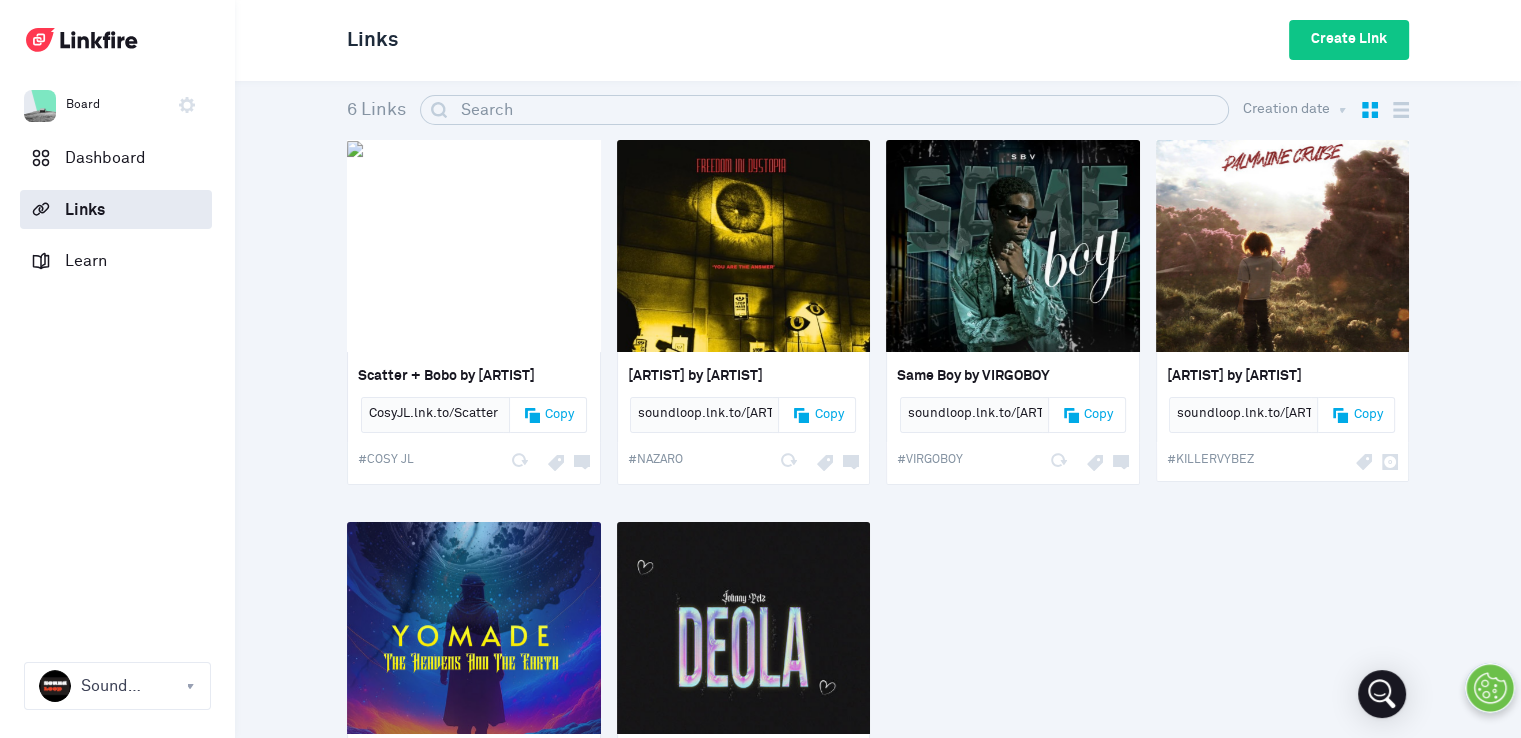 click on "Edit
Export fans
Insights
created   [TIME]   ago
SL
Scatter + Bobo by [ARTIST]
CosyJL.lnk.to/Scatter
Copy
#[ARTIST]
Edit
Export fans
Insights
created   [TIME]   ago
SL" at bounding box center (878, 522) 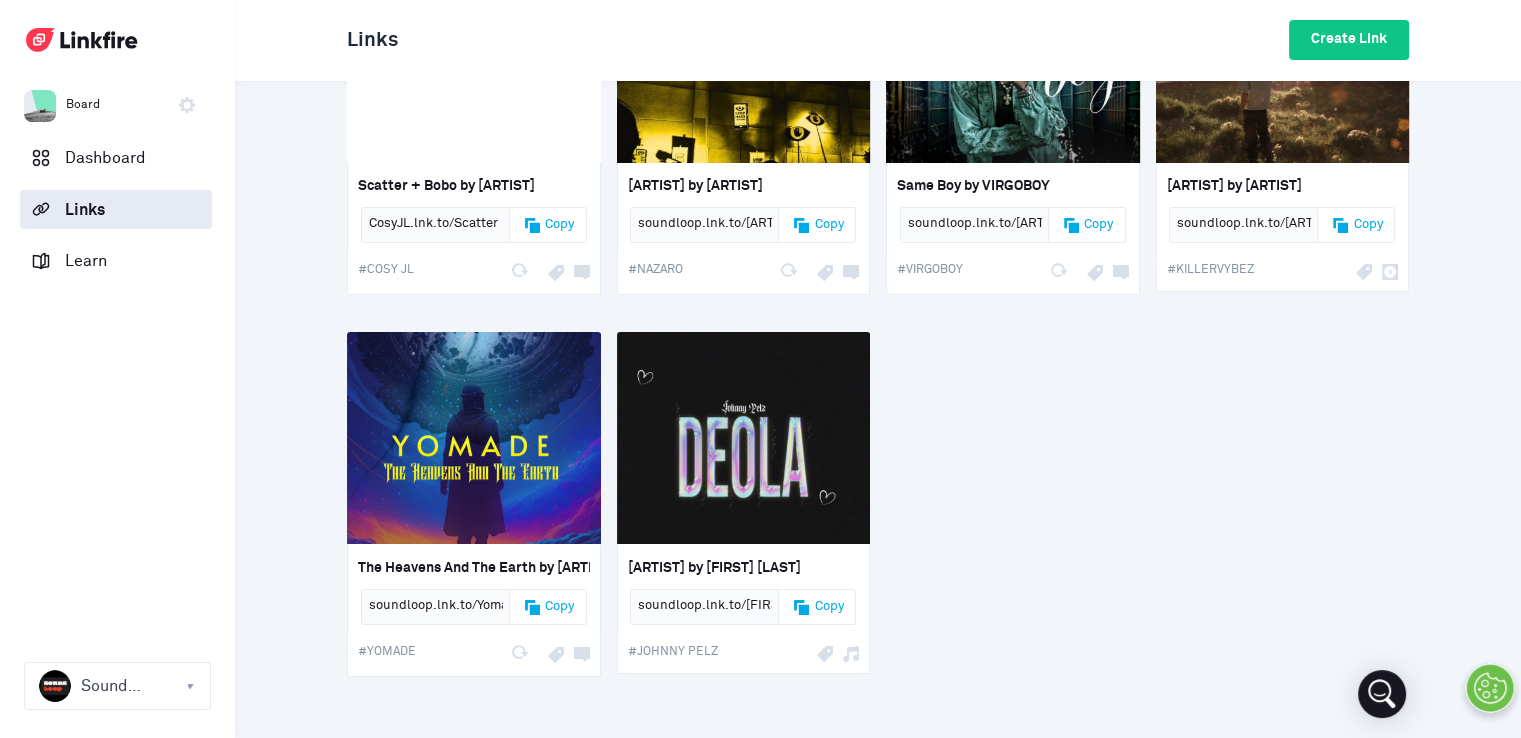 scroll, scrollTop: 0, scrollLeft: 0, axis: both 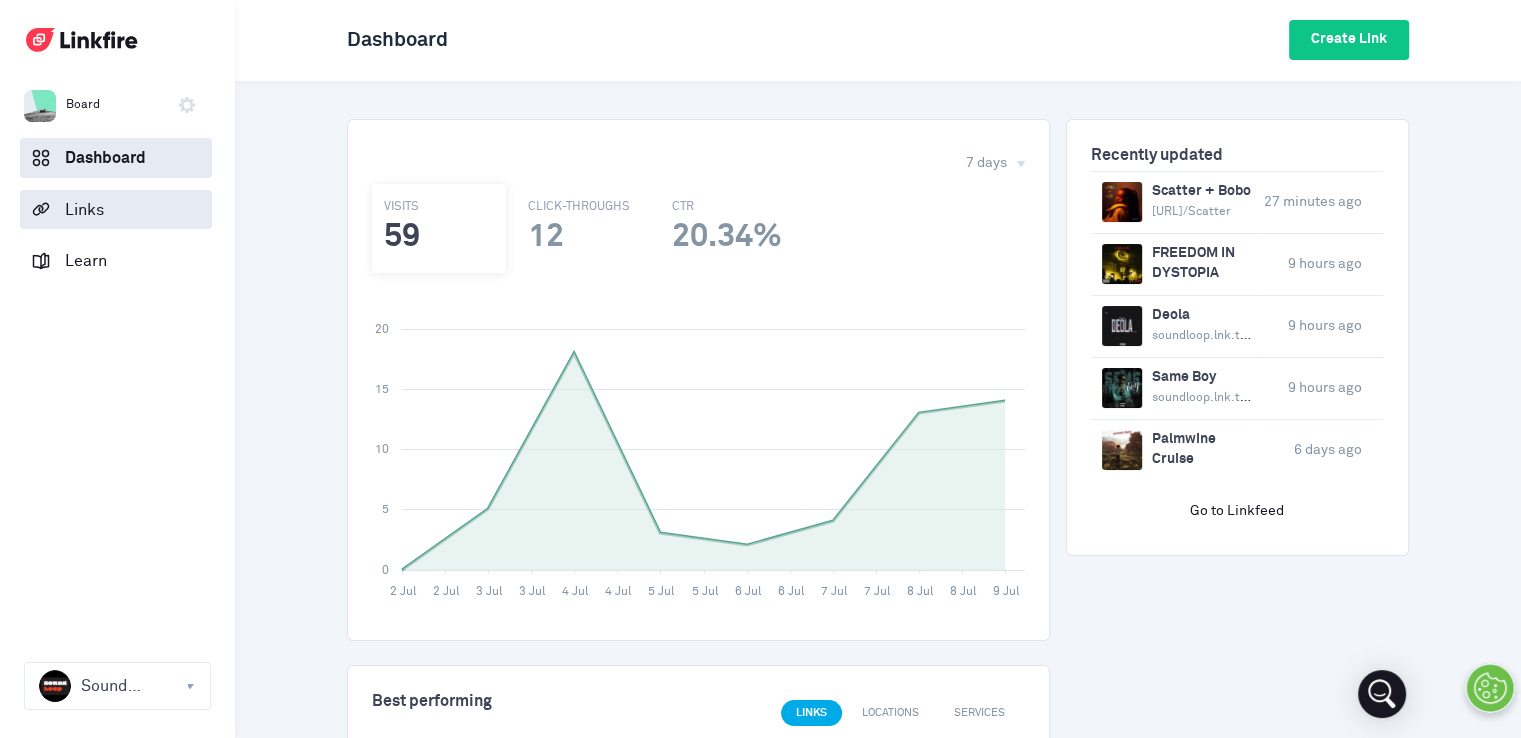 click on "Links" at bounding box center (77, 209) 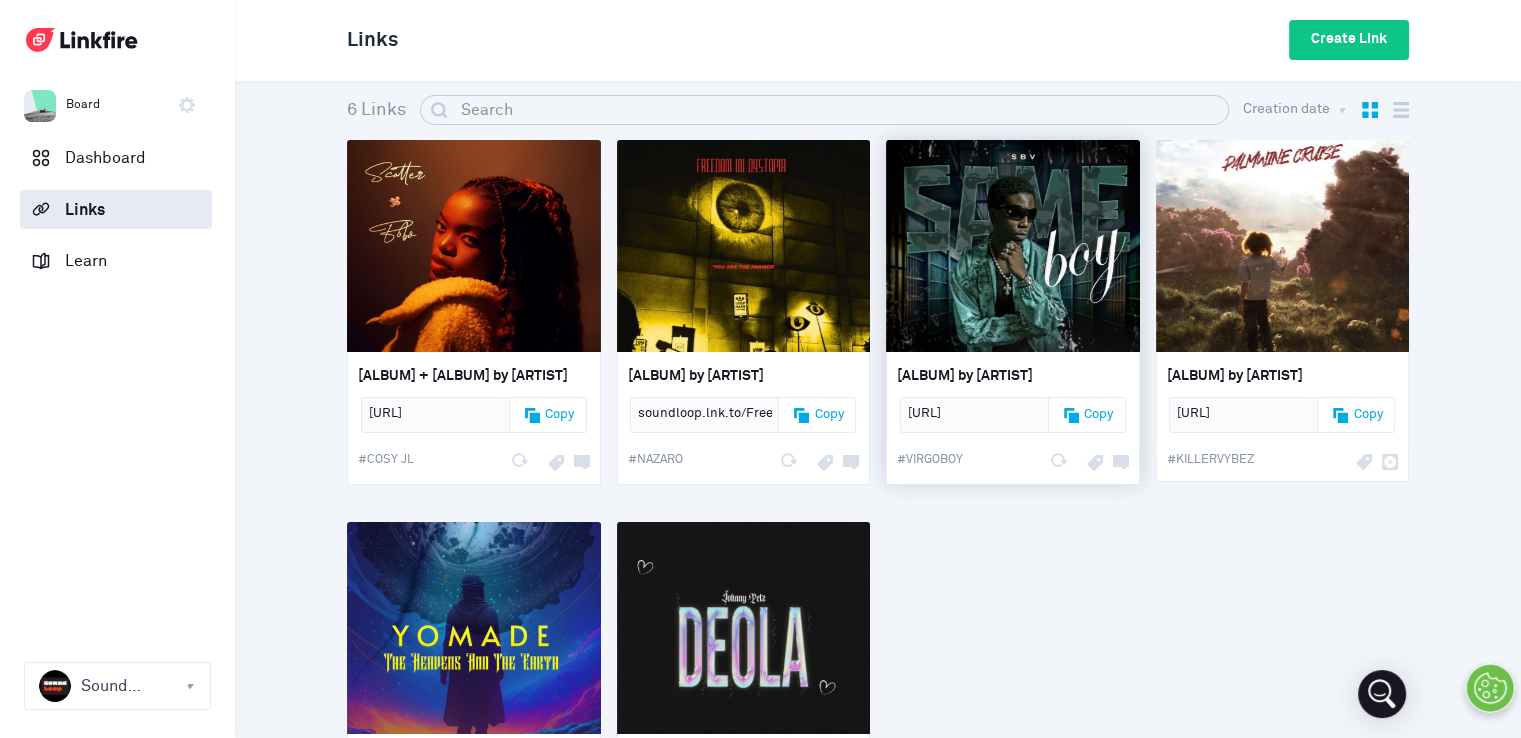 scroll, scrollTop: 0, scrollLeft: 91, axis: horizontal 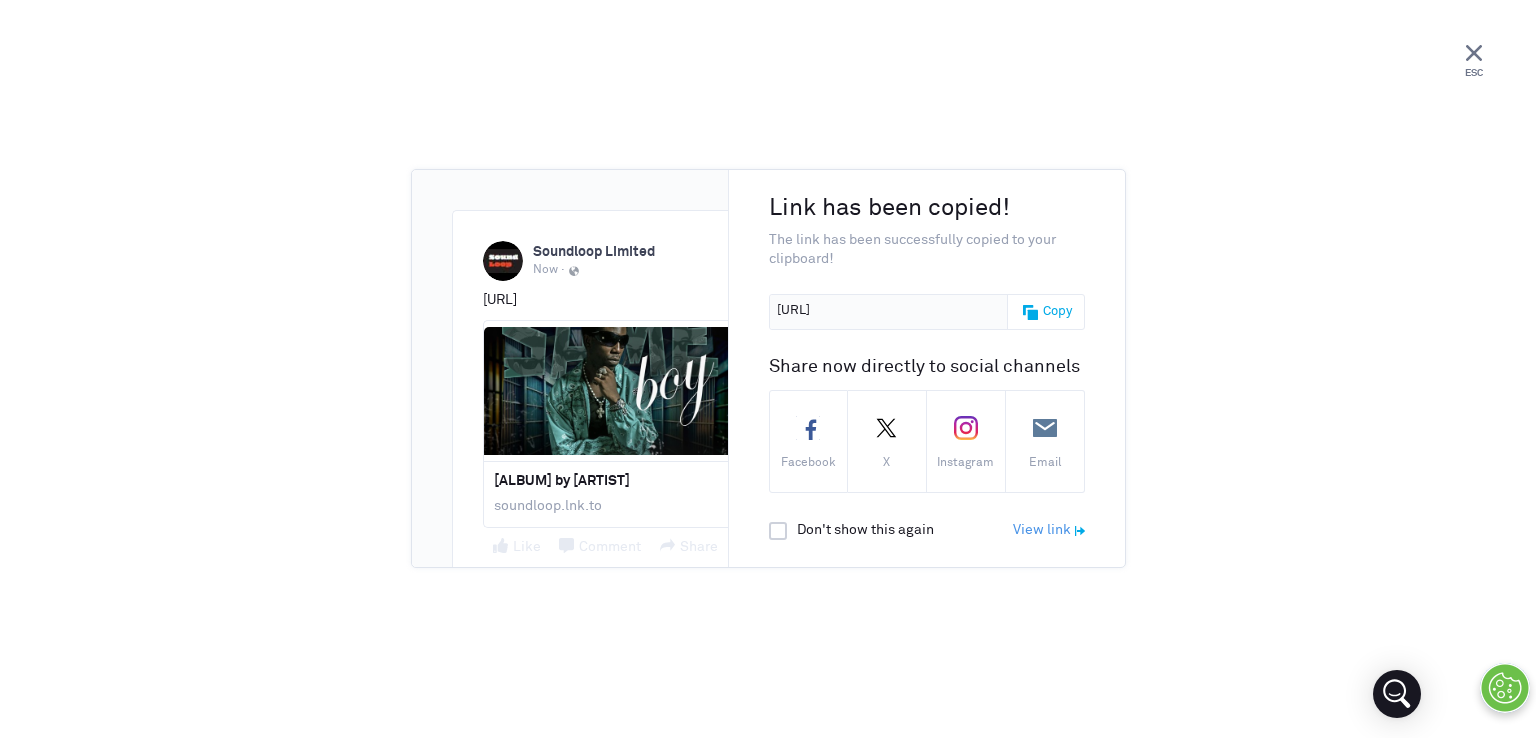 click on "ESC" at bounding box center [1474, 62] 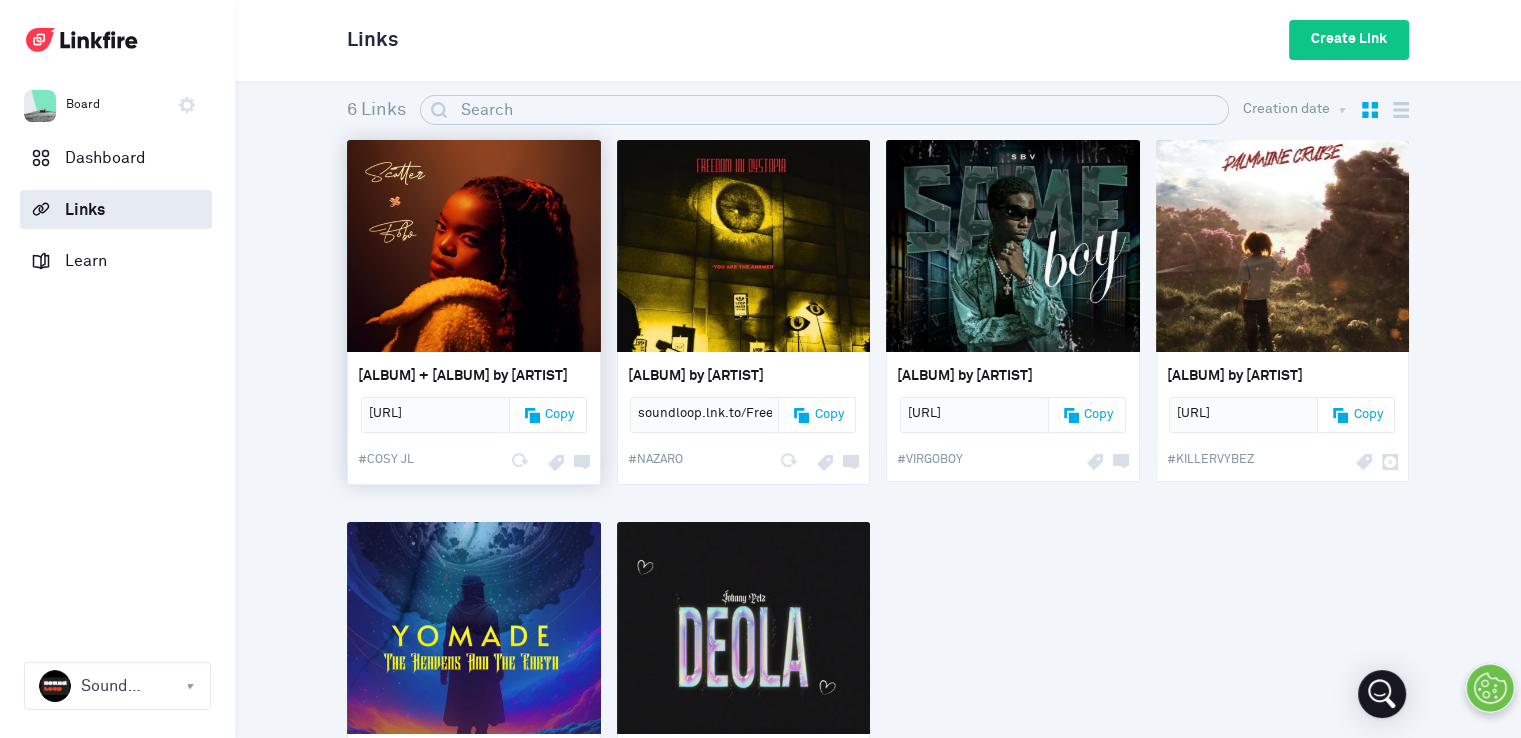 scroll, scrollTop: 0, scrollLeft: 0, axis: both 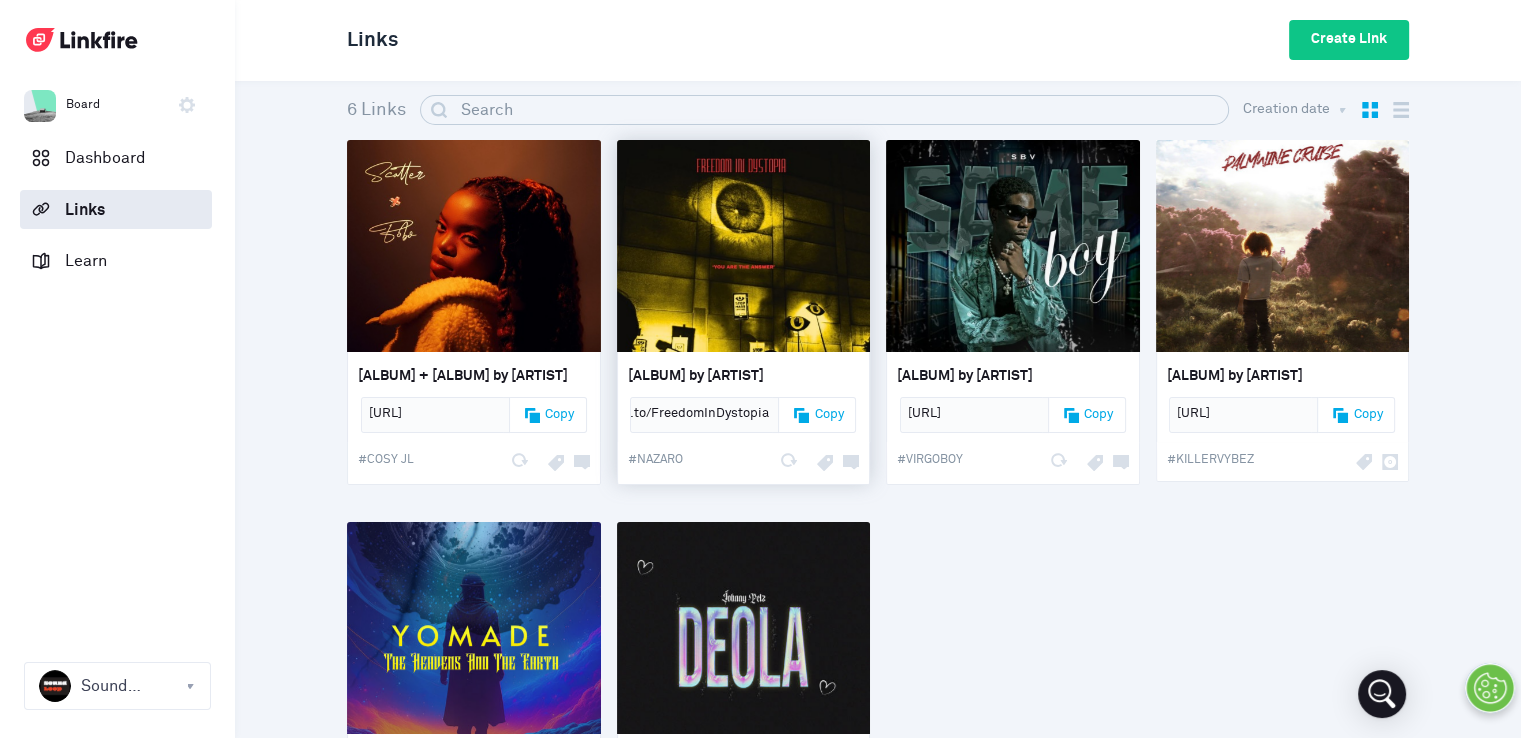 click on "Copy" at bounding box center [813, 415] 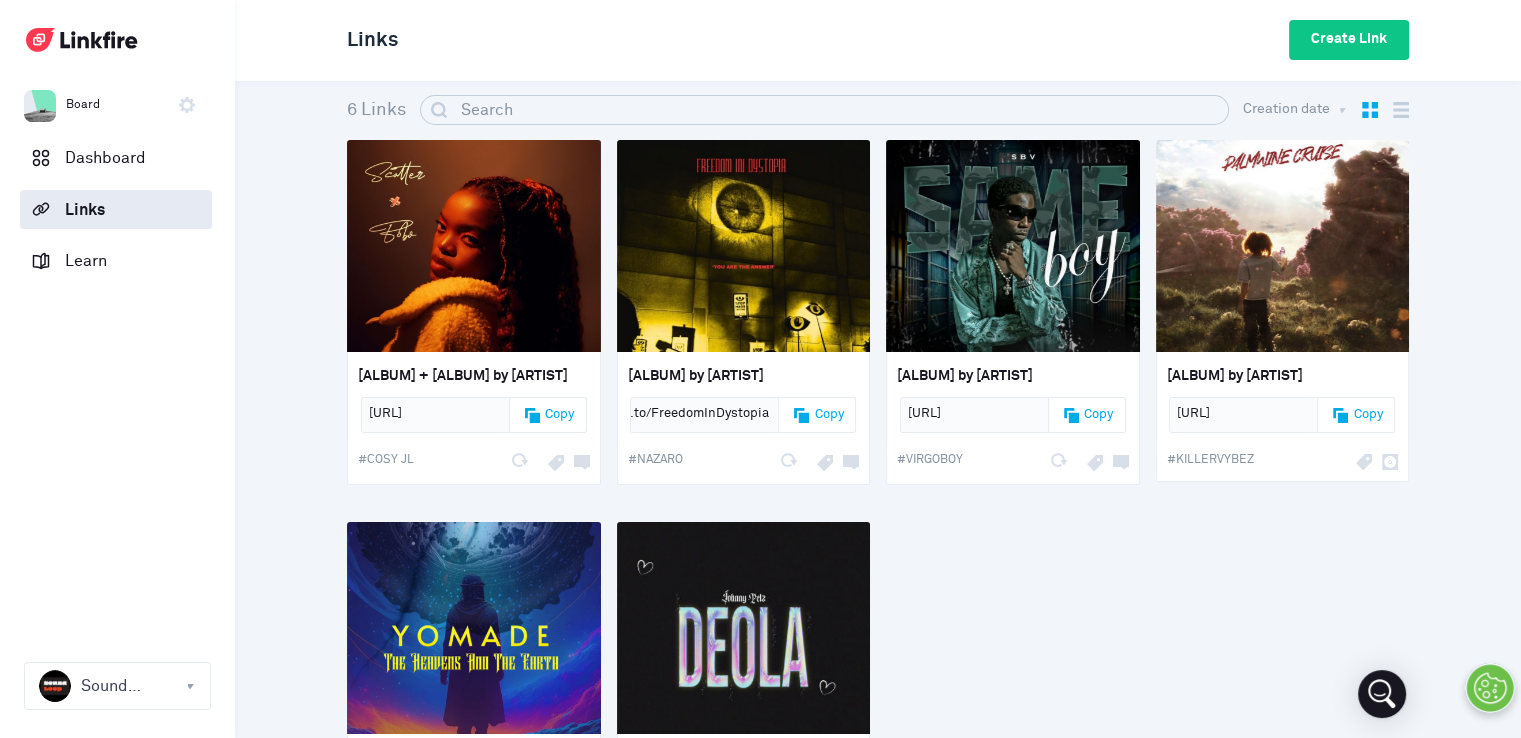 scroll, scrollTop: 0, scrollLeft: 0, axis: both 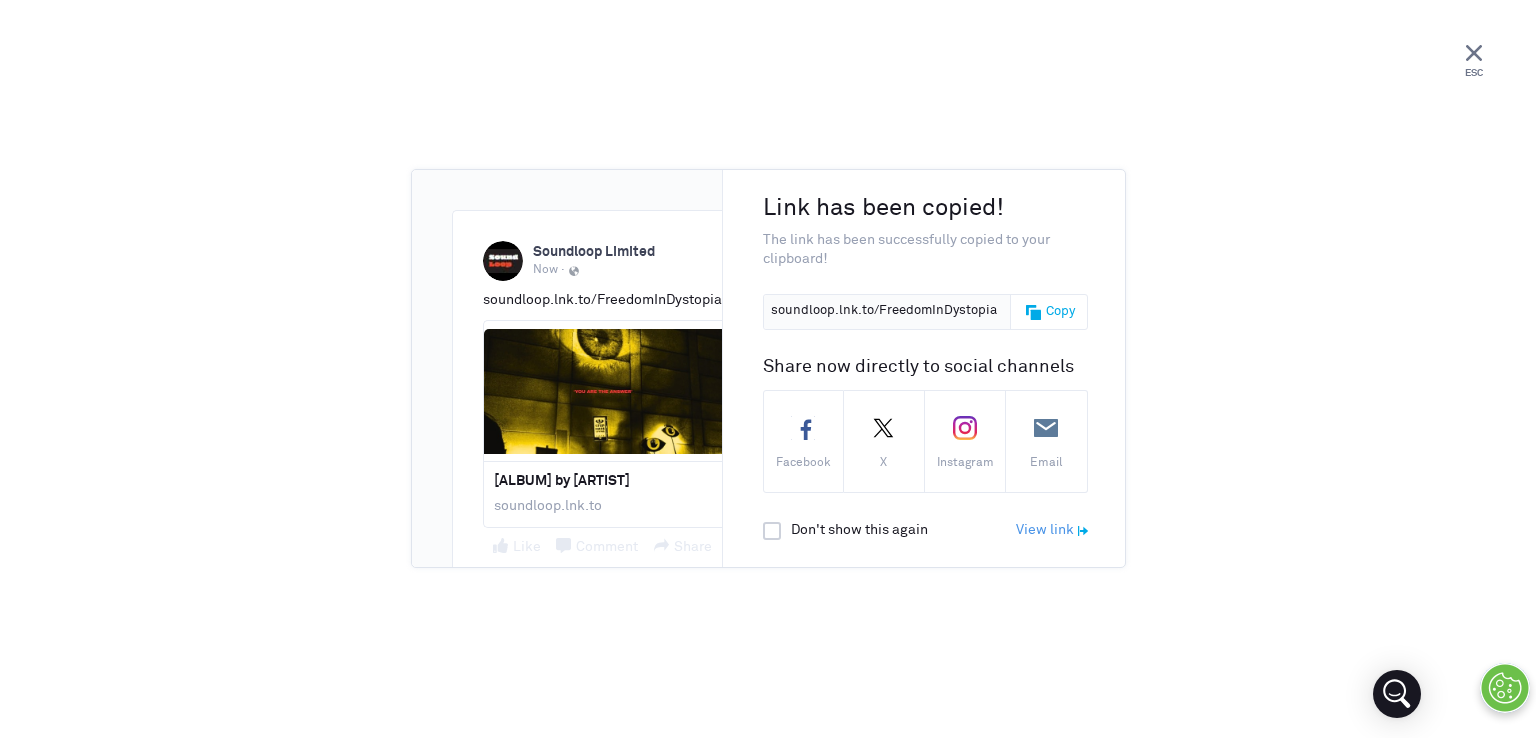 click on "ESC" at bounding box center (1474, 62) 